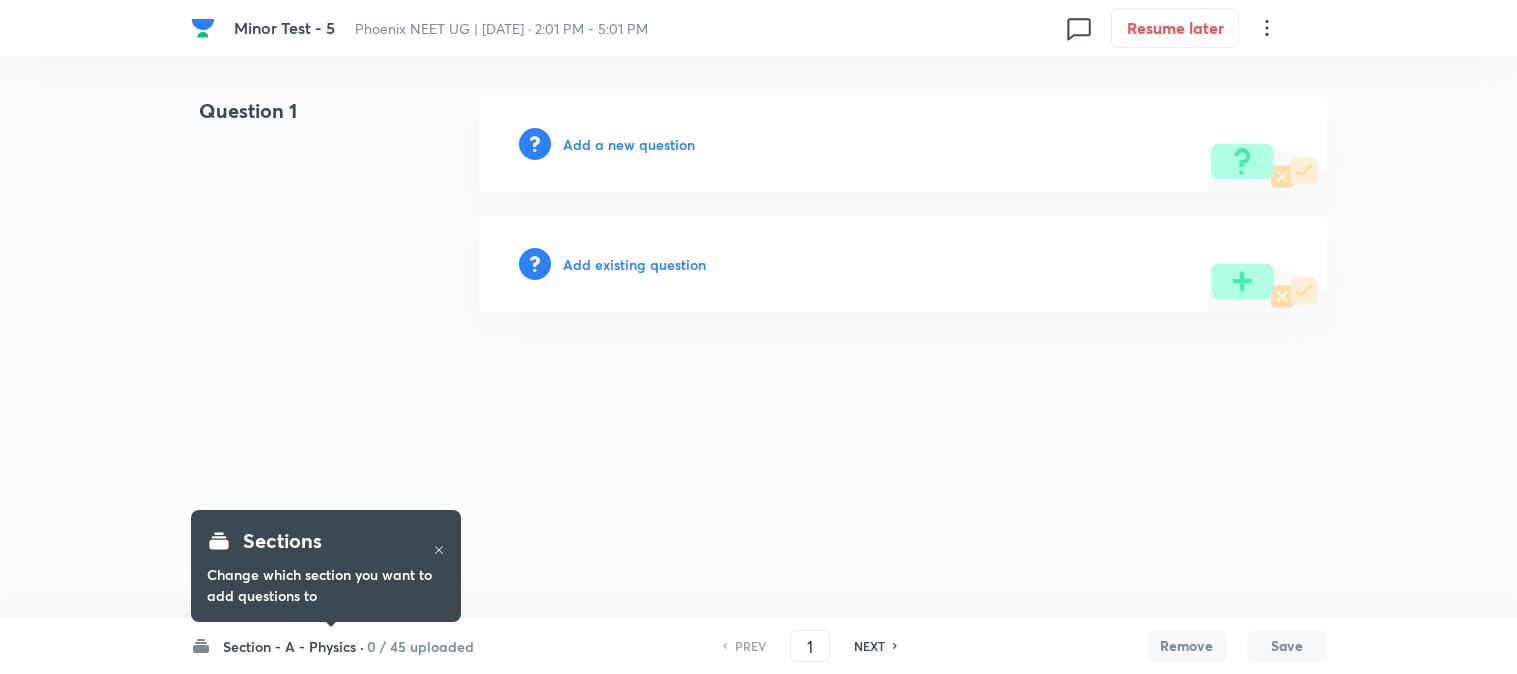 click on "1" at bounding box center (810, 646) 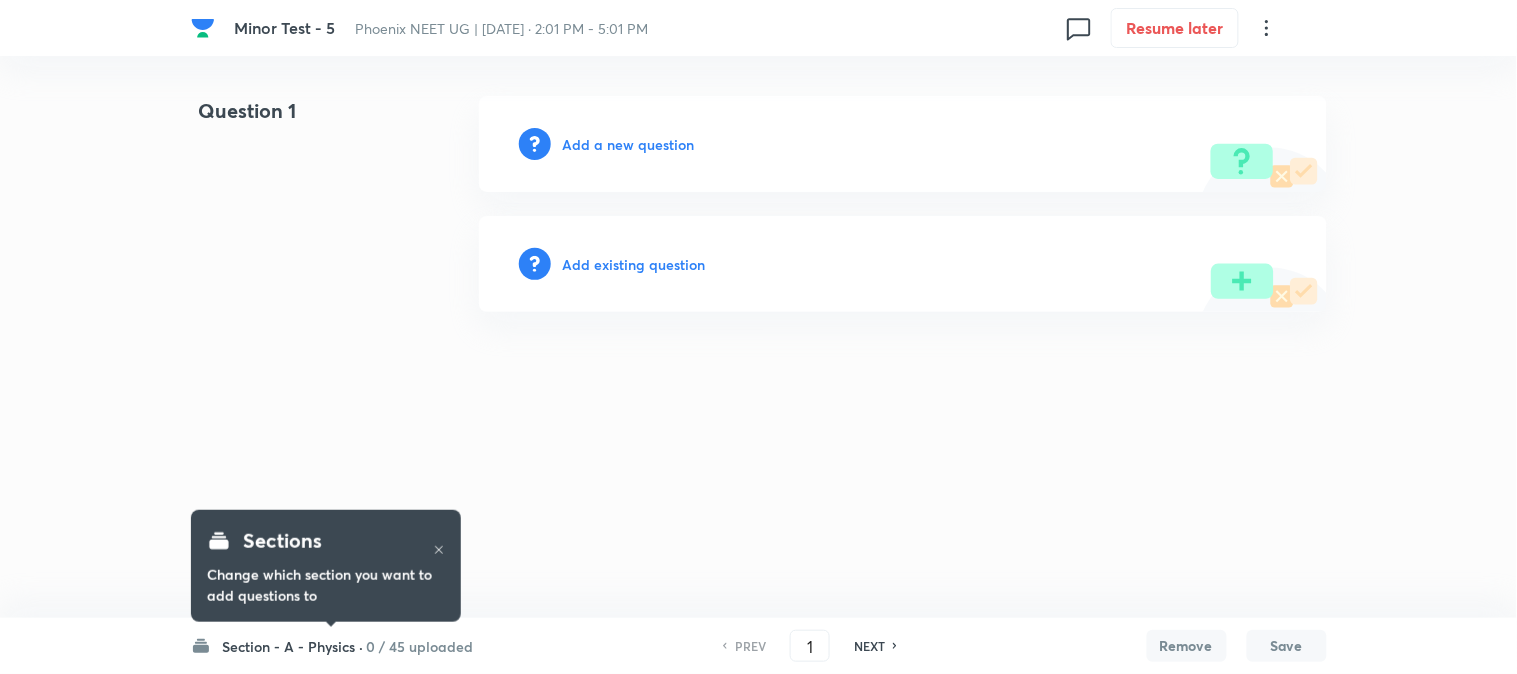 scroll, scrollTop: 0, scrollLeft: 0, axis: both 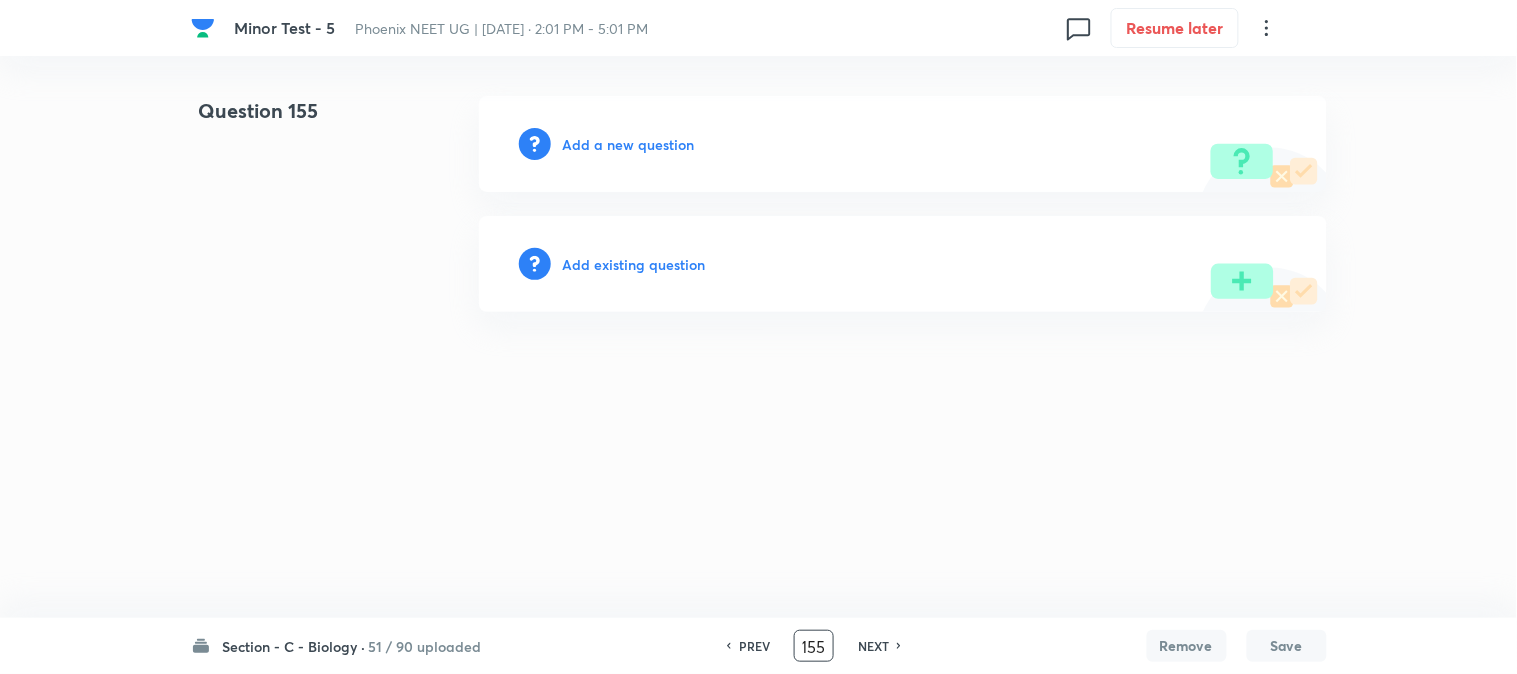 click on "PREV" at bounding box center [754, 646] 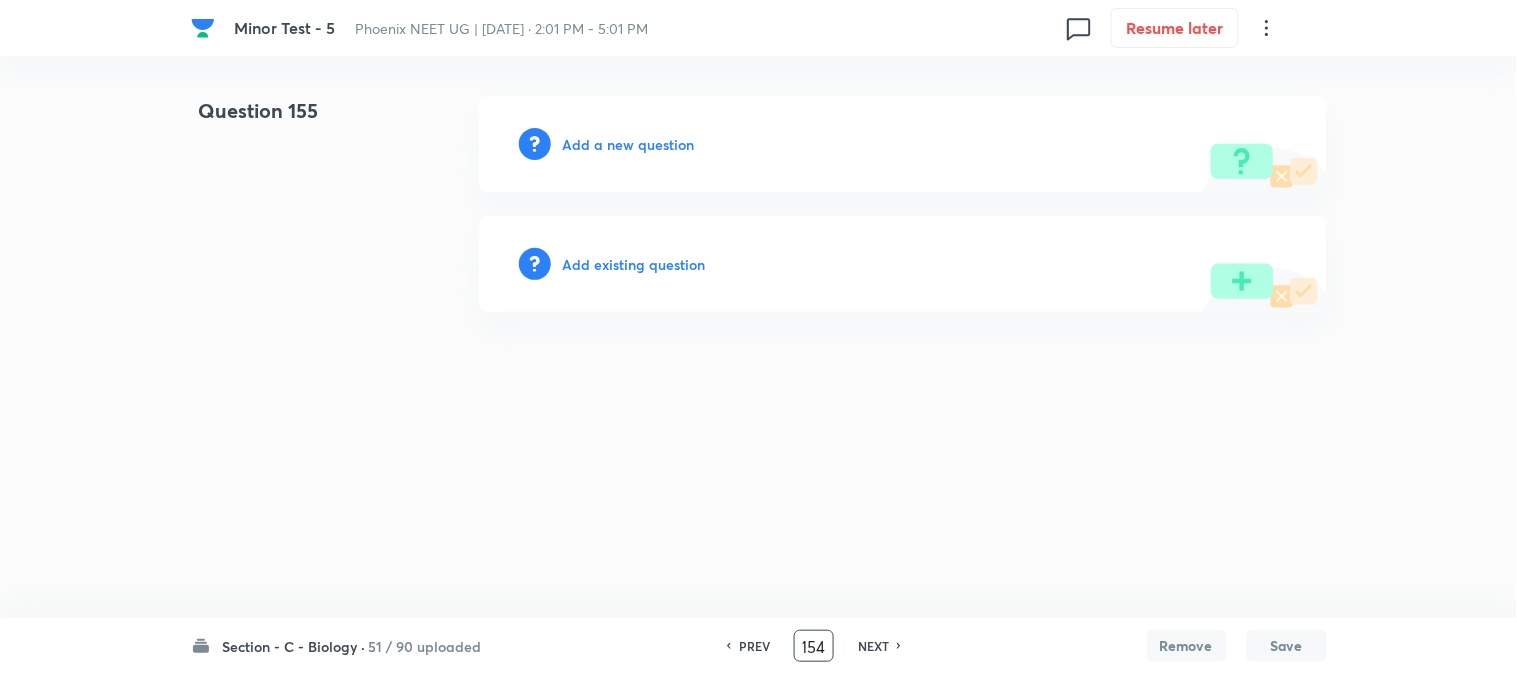 scroll, scrollTop: 0, scrollLeft: 0, axis: both 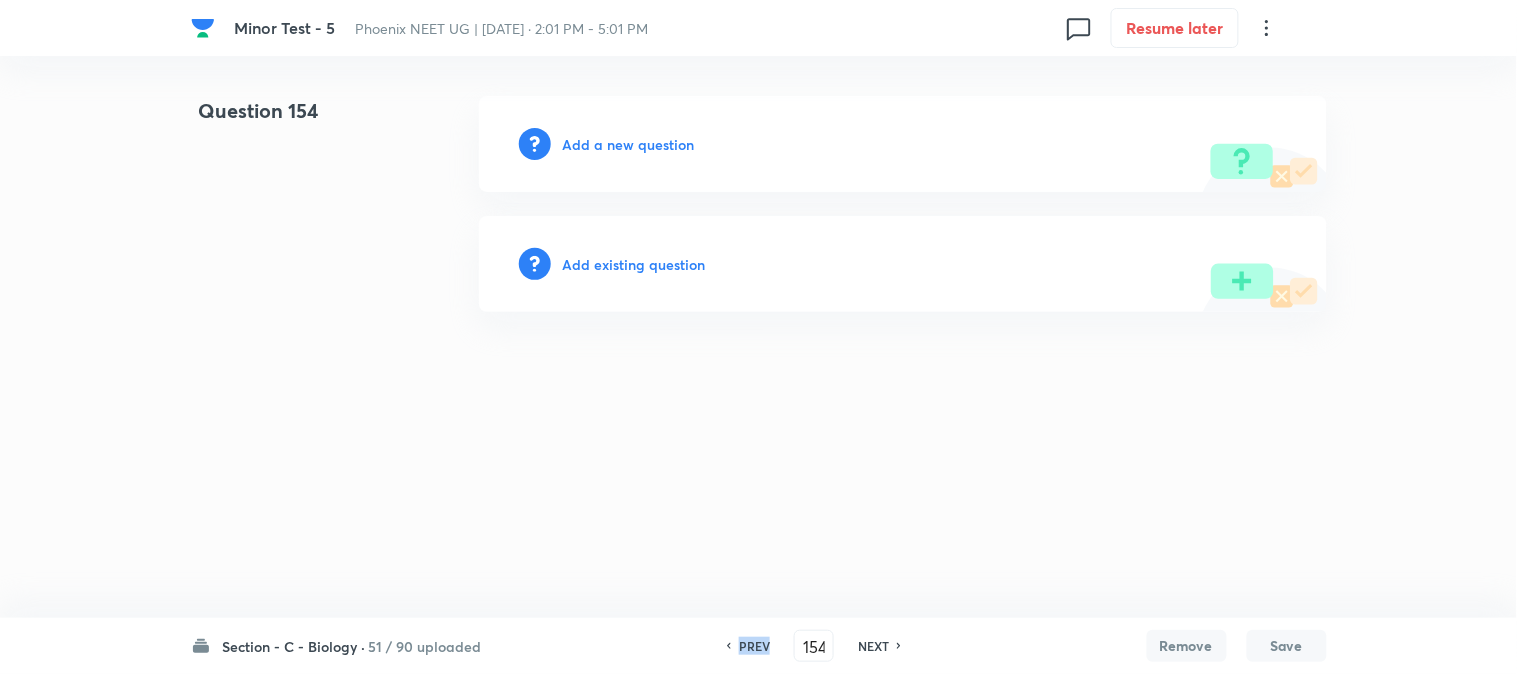 click on "PREV" at bounding box center [754, 646] 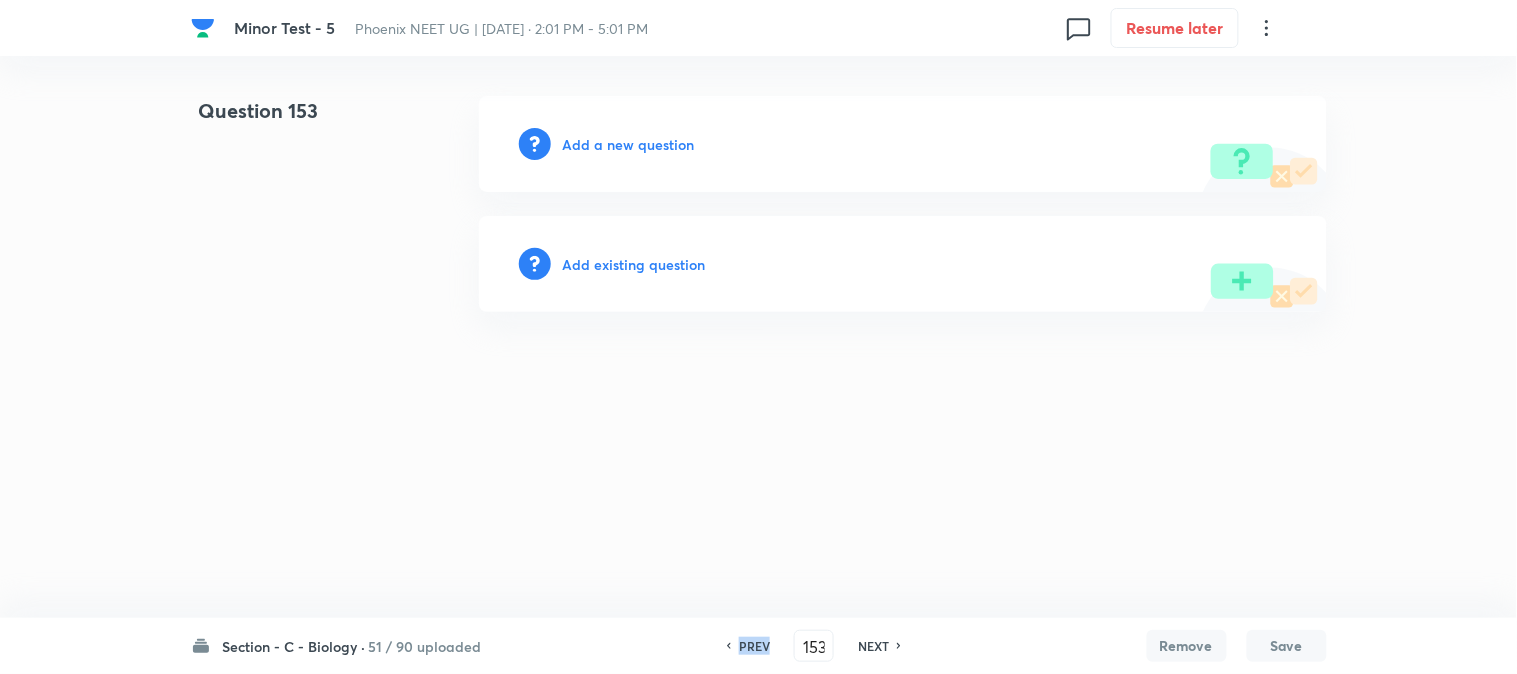 click on "PREV" at bounding box center [754, 646] 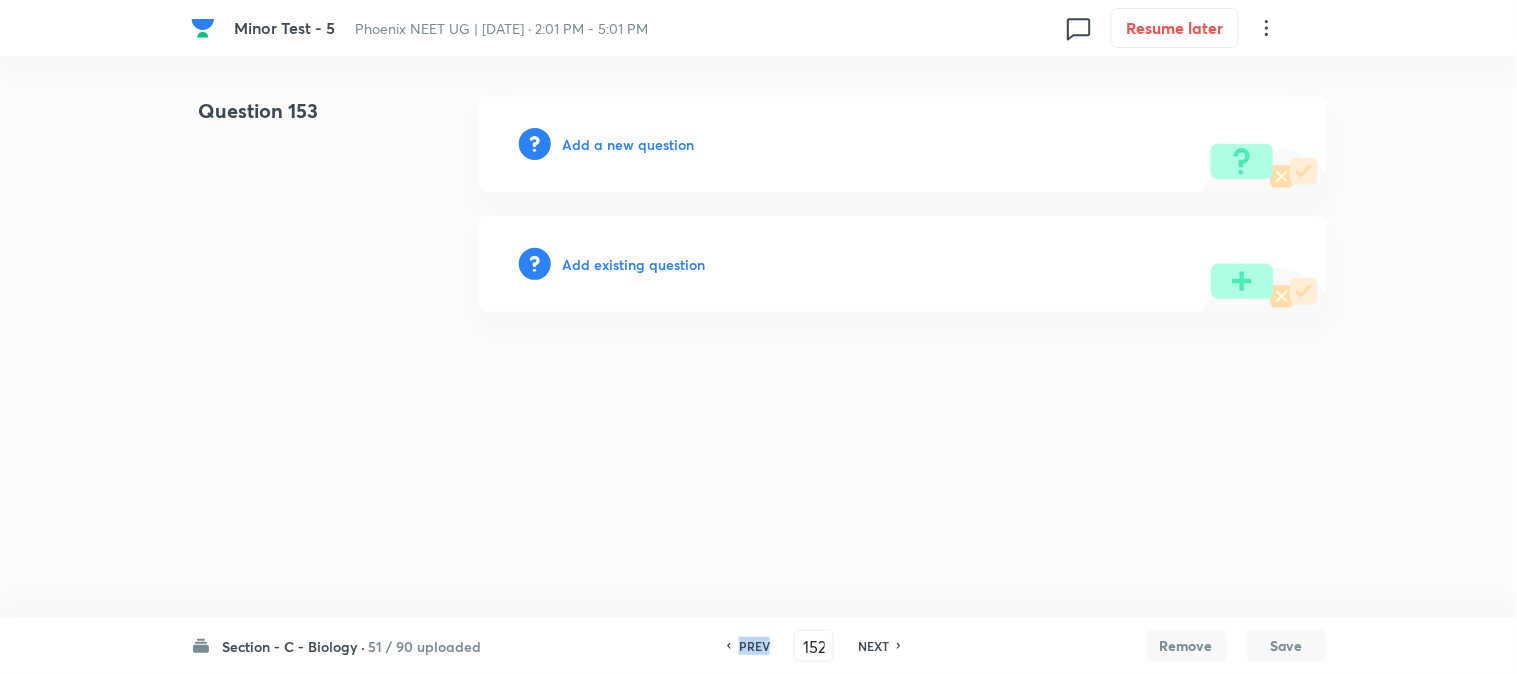 click on "PREV" at bounding box center [754, 646] 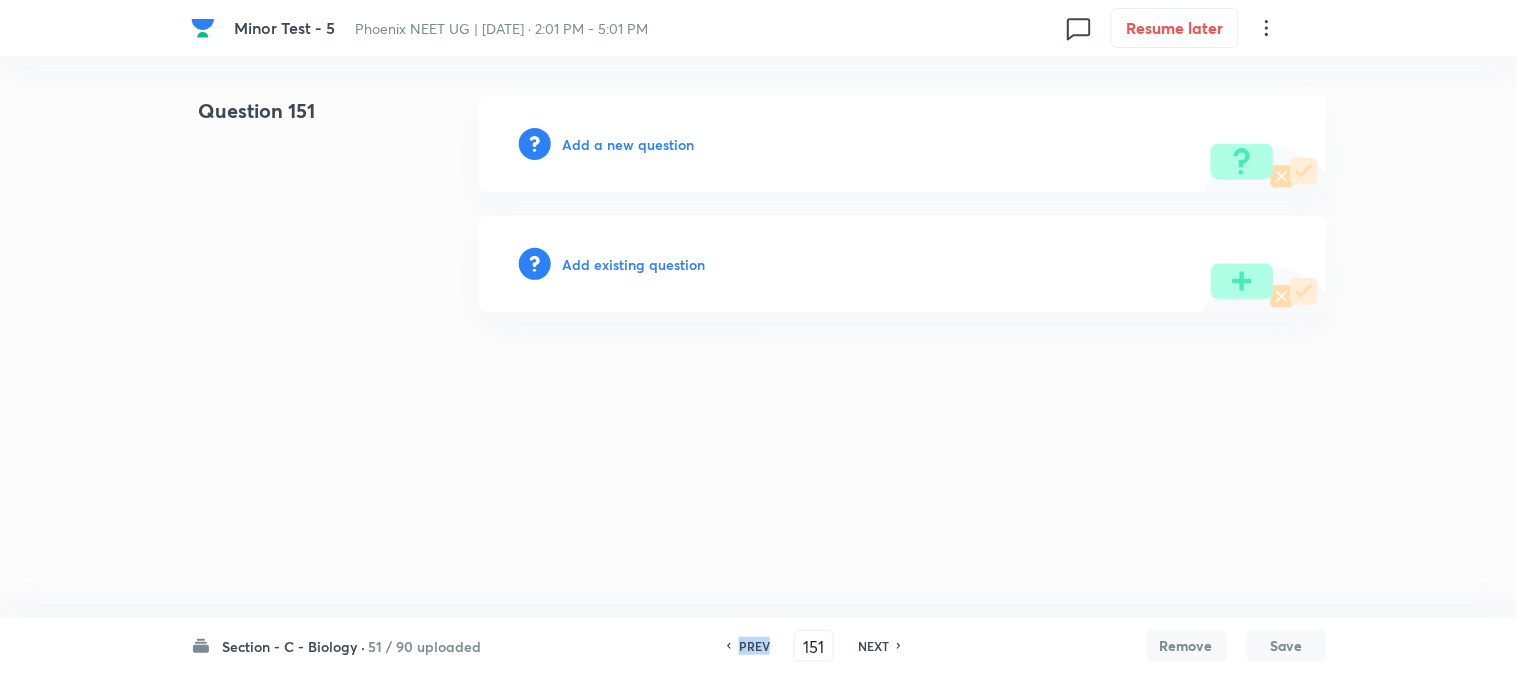 click on "PREV" at bounding box center (754, 646) 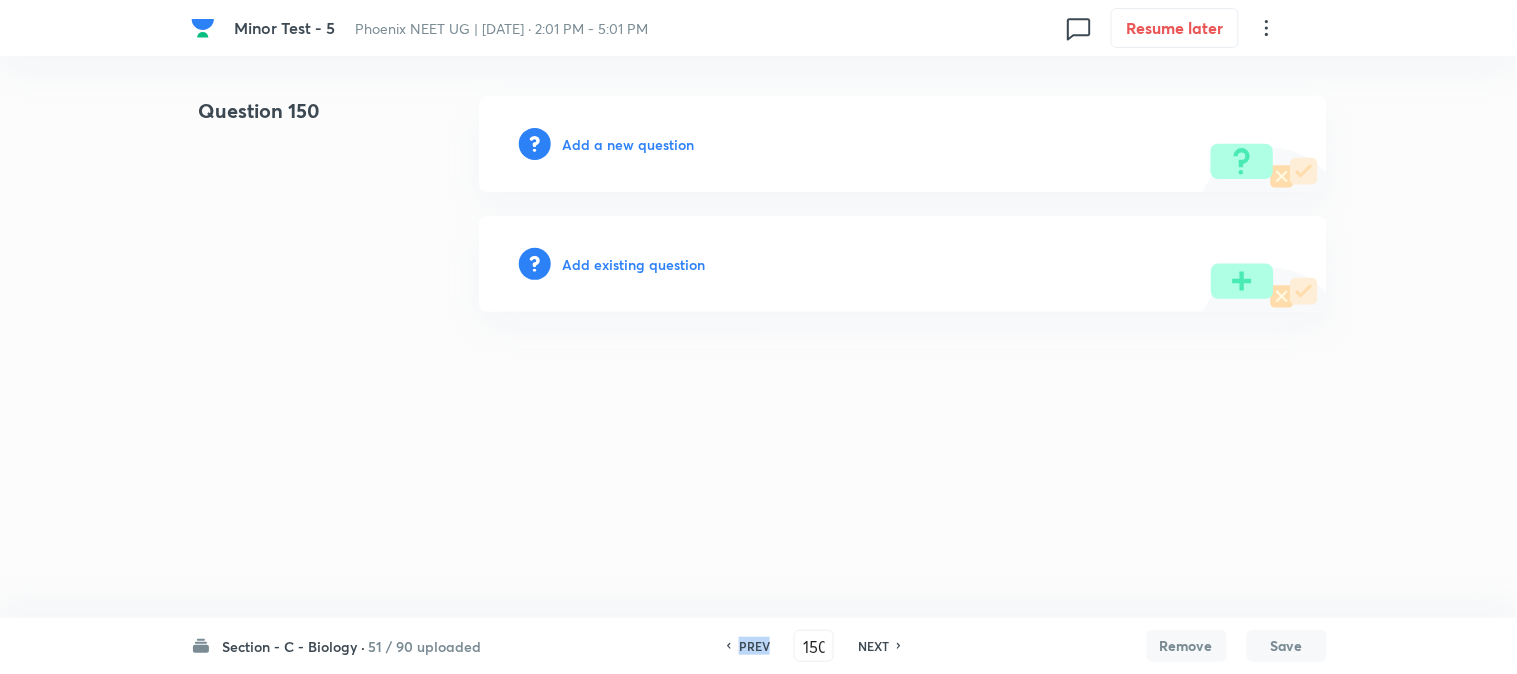 click on "PREV" at bounding box center (754, 646) 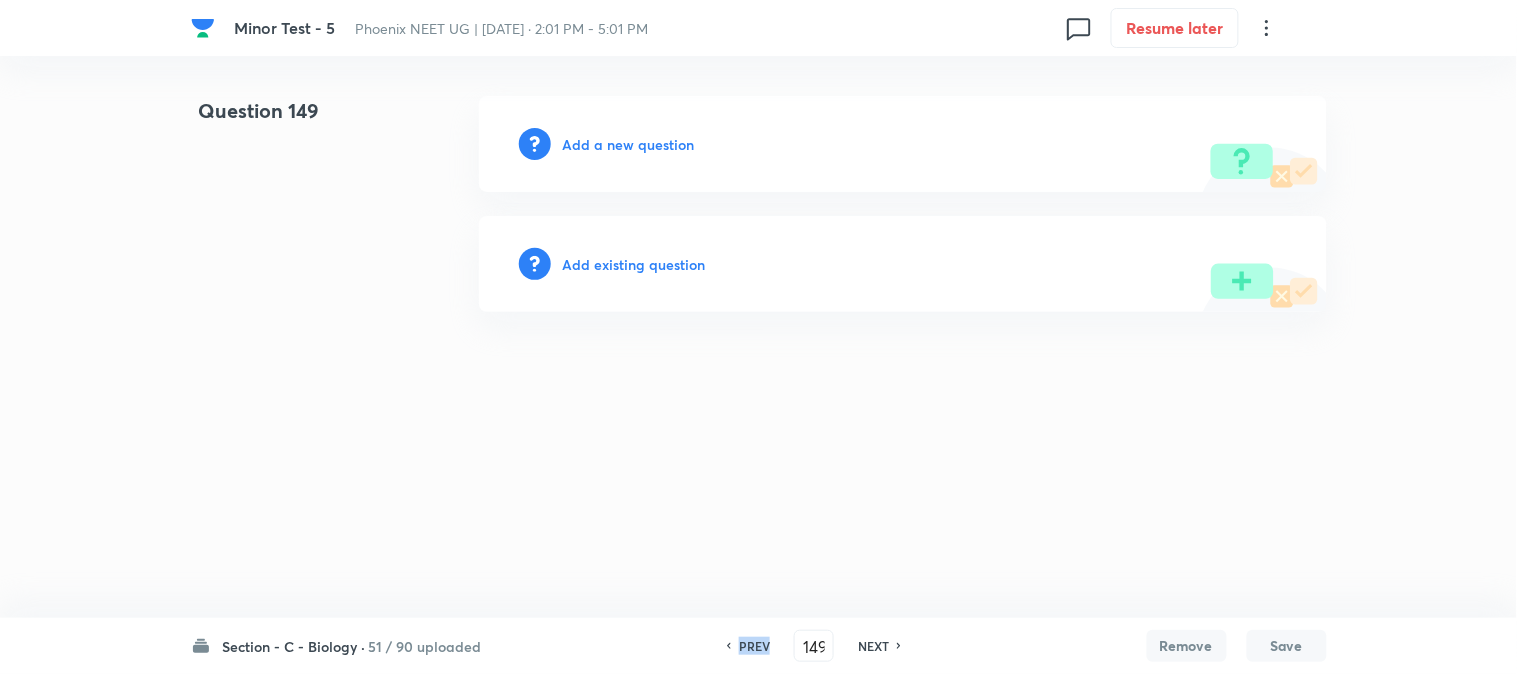click on "PREV" at bounding box center [754, 646] 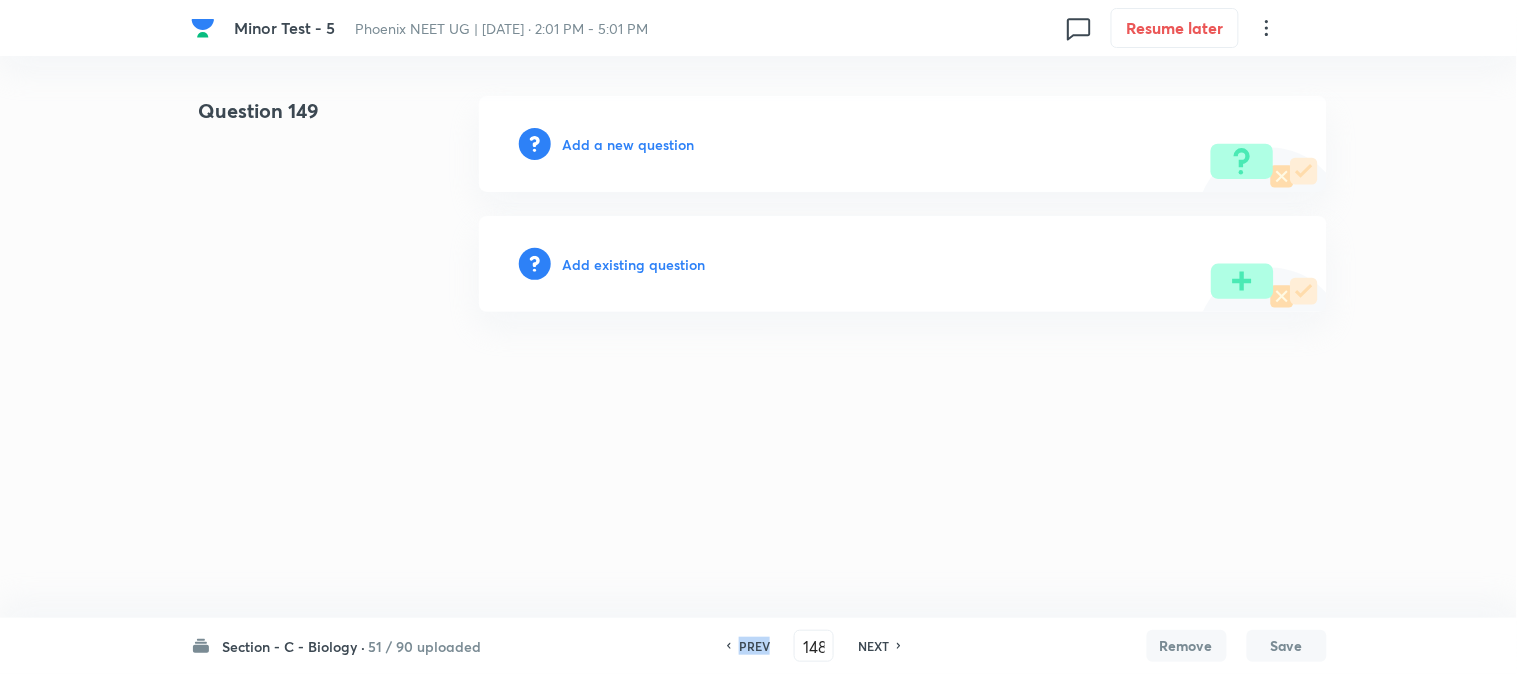 click on "PREV" at bounding box center [754, 646] 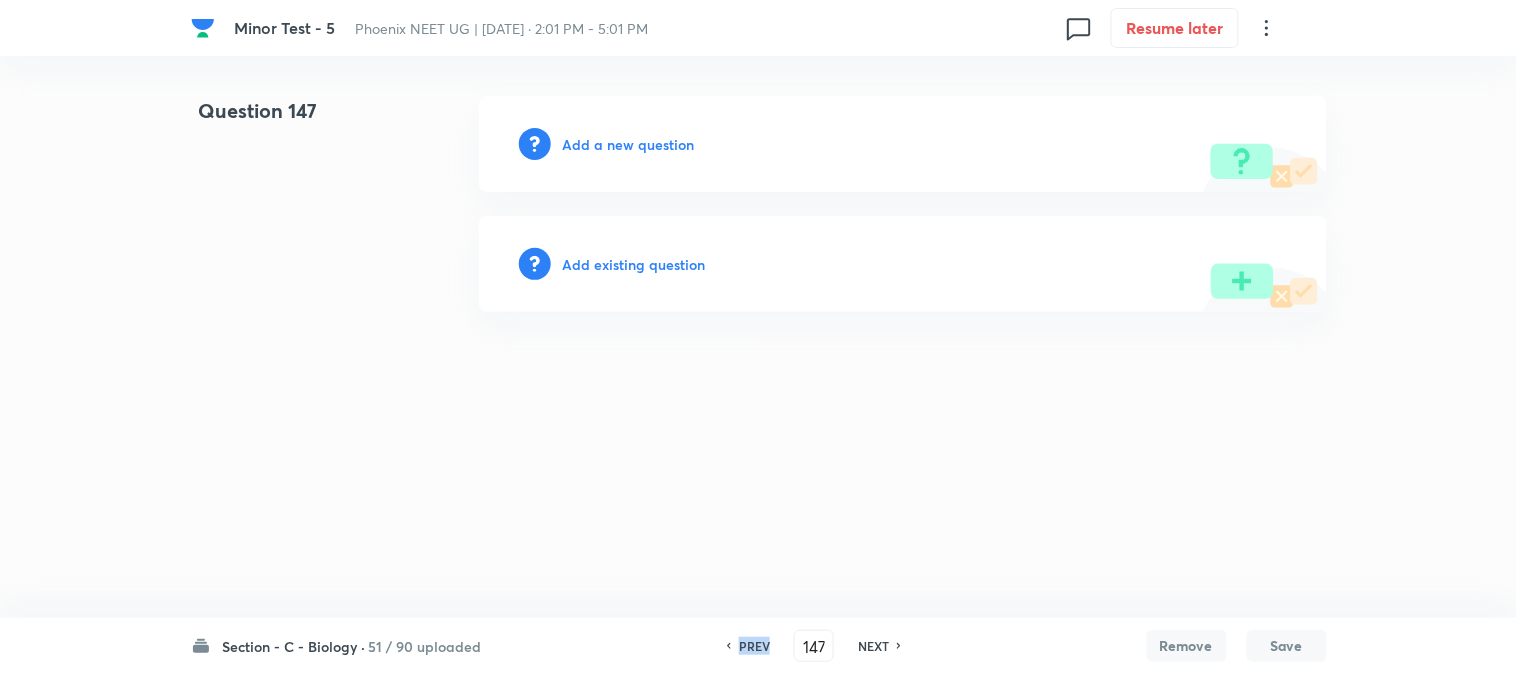 click on "PREV" at bounding box center (754, 646) 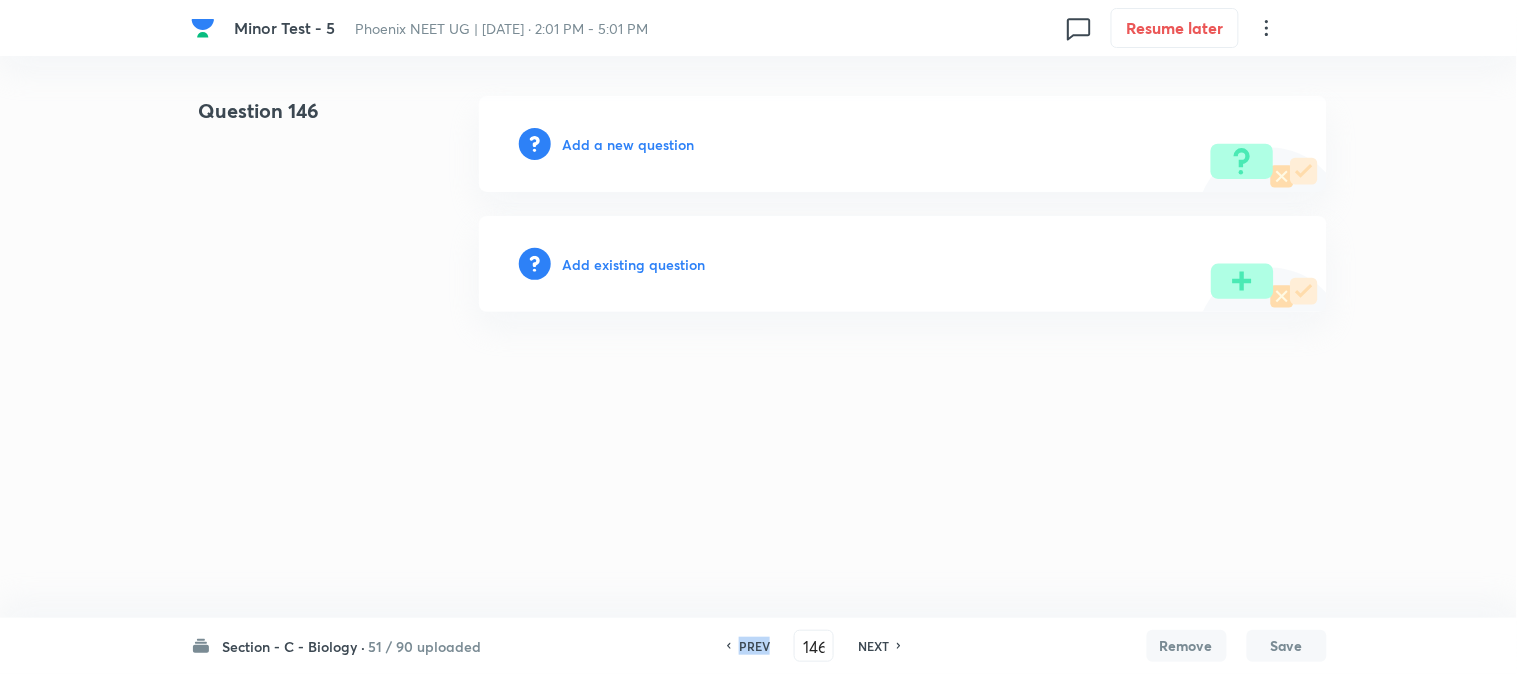 click on "PREV" at bounding box center (754, 646) 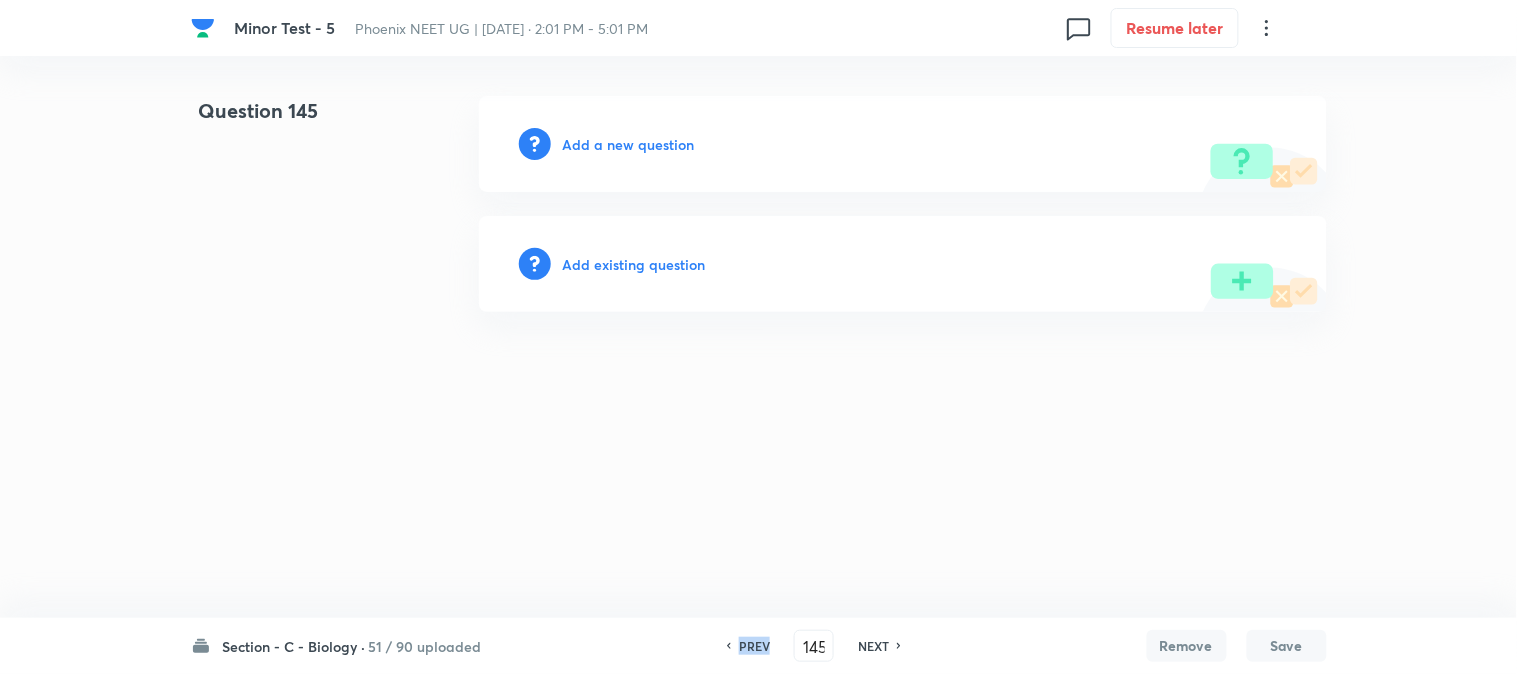 click on "PREV" at bounding box center (754, 646) 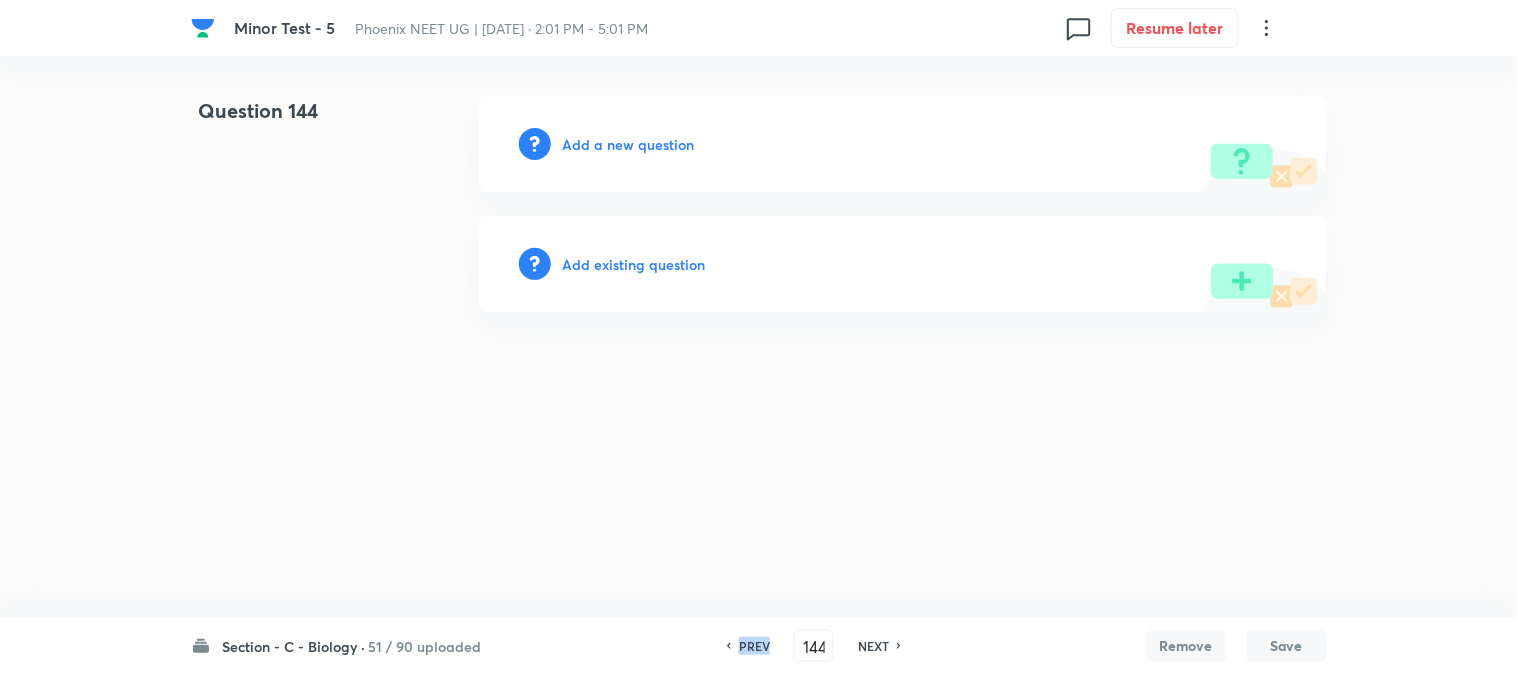 click on "PREV" at bounding box center (754, 646) 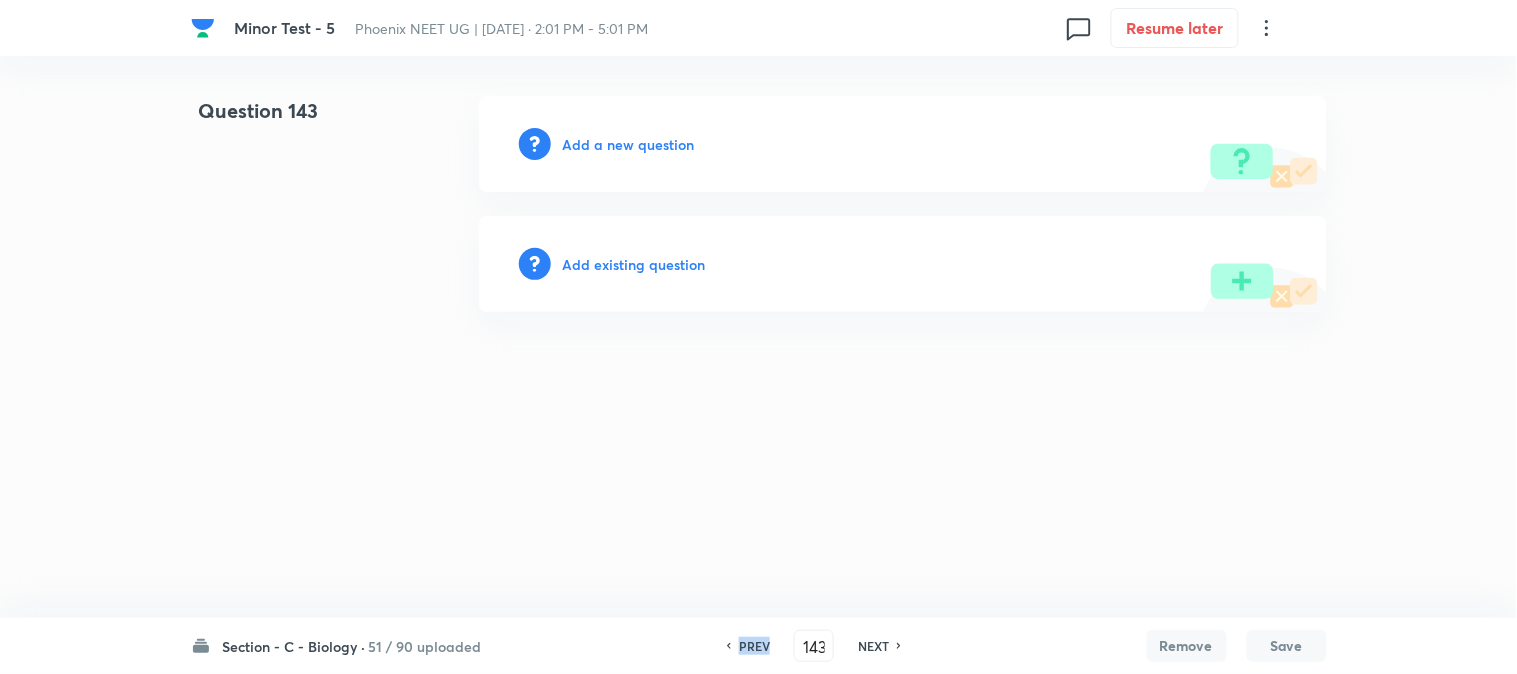 click on "PREV" at bounding box center [754, 646] 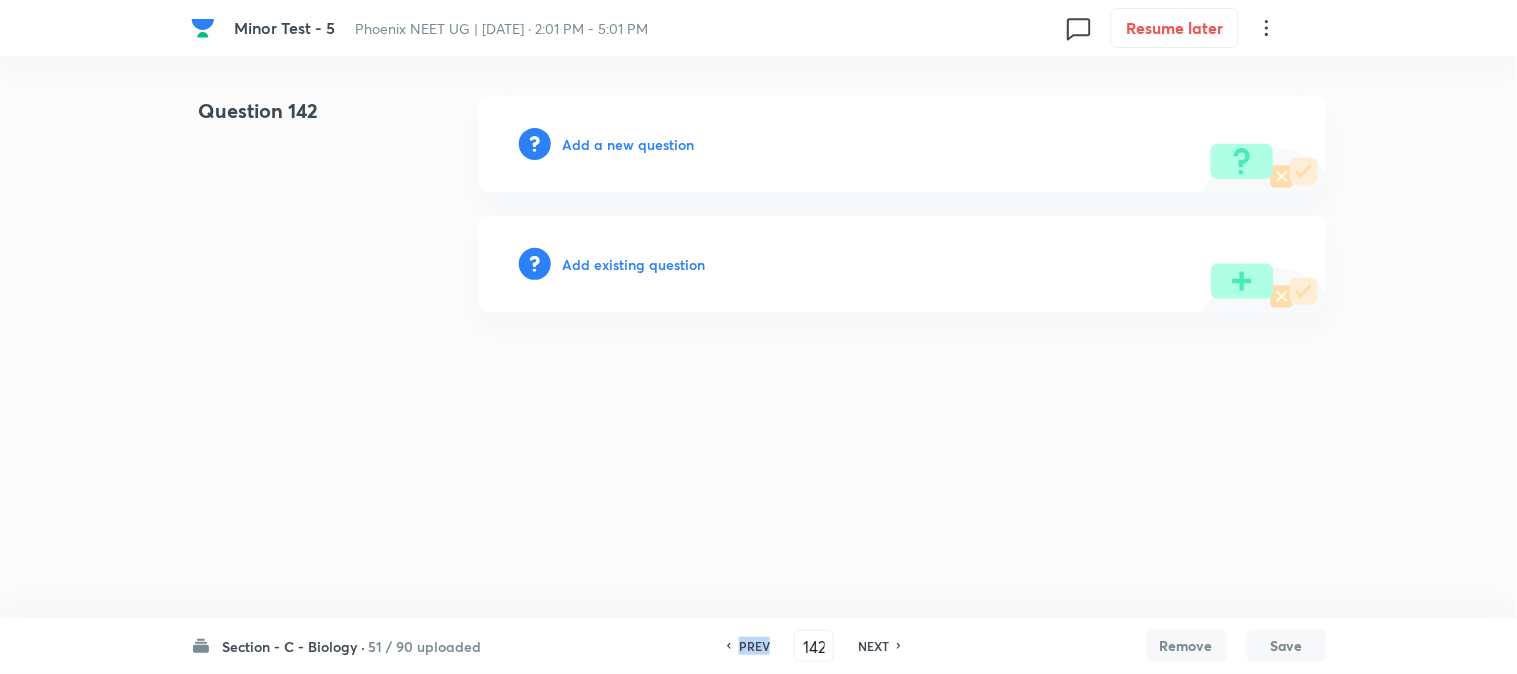 click on "PREV" at bounding box center (754, 646) 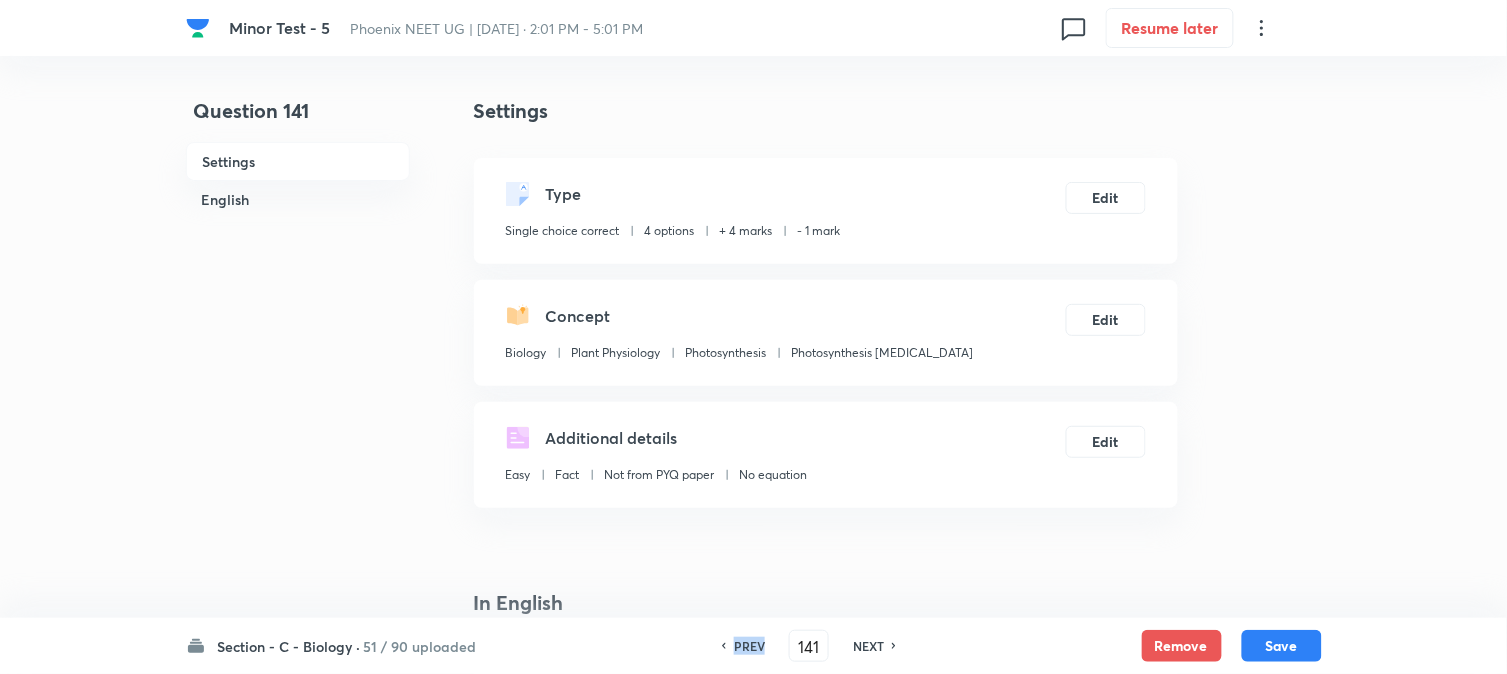checkbox on "true" 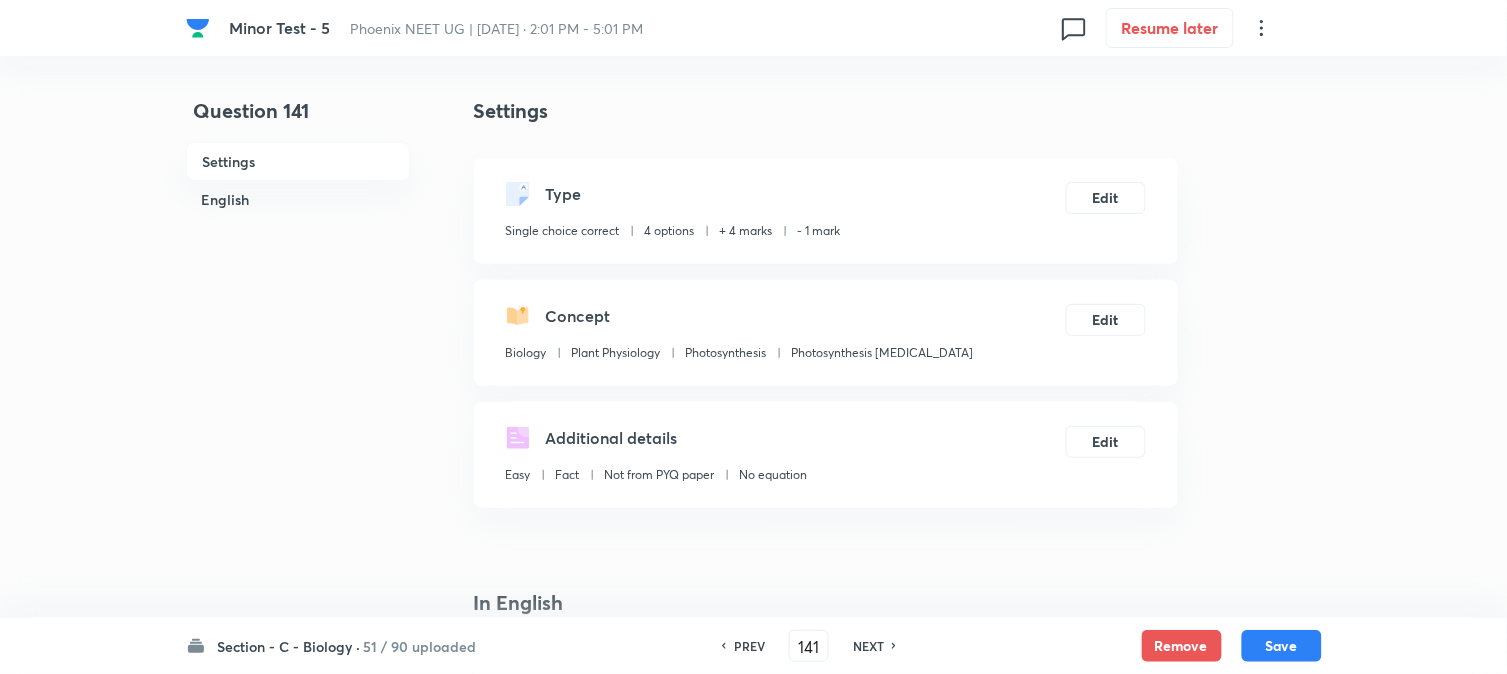 click on "NEXT" at bounding box center [868, 646] 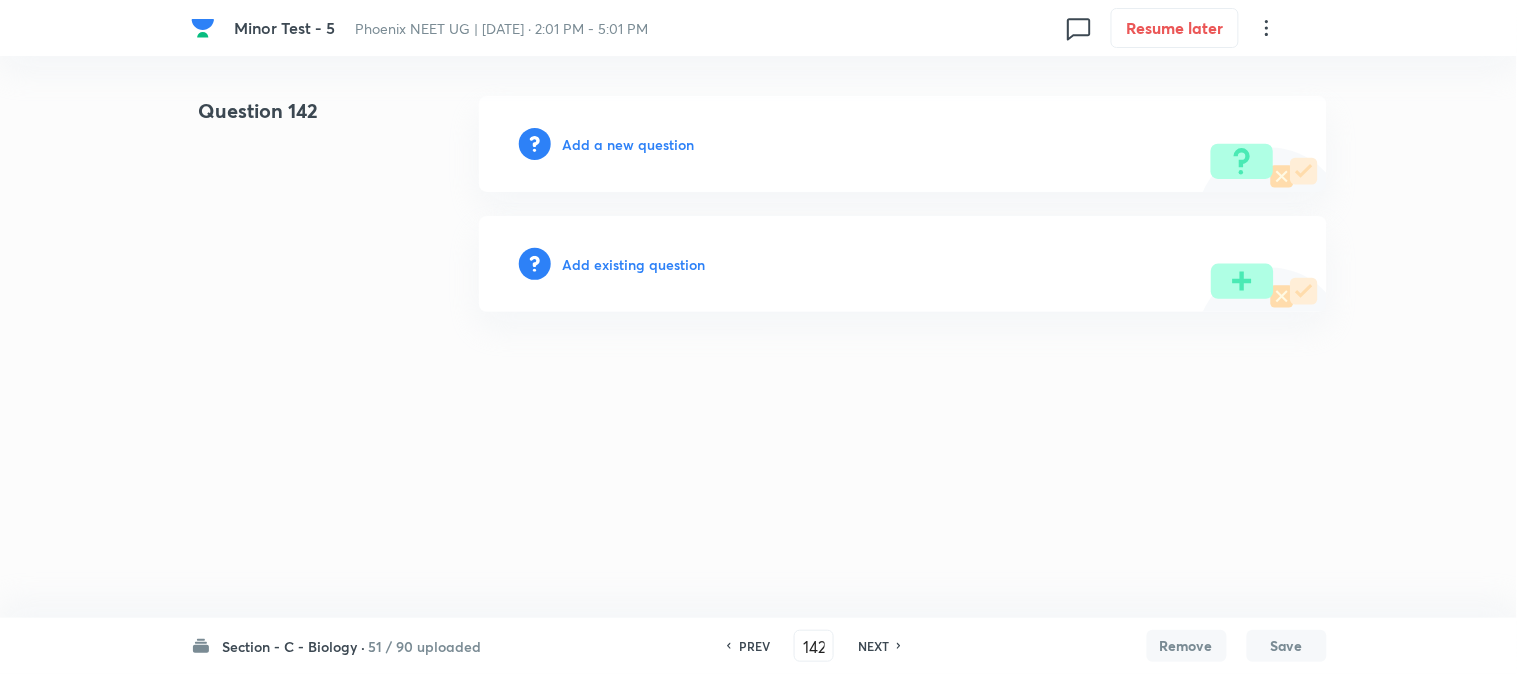 click on "Add a new question" at bounding box center [629, 144] 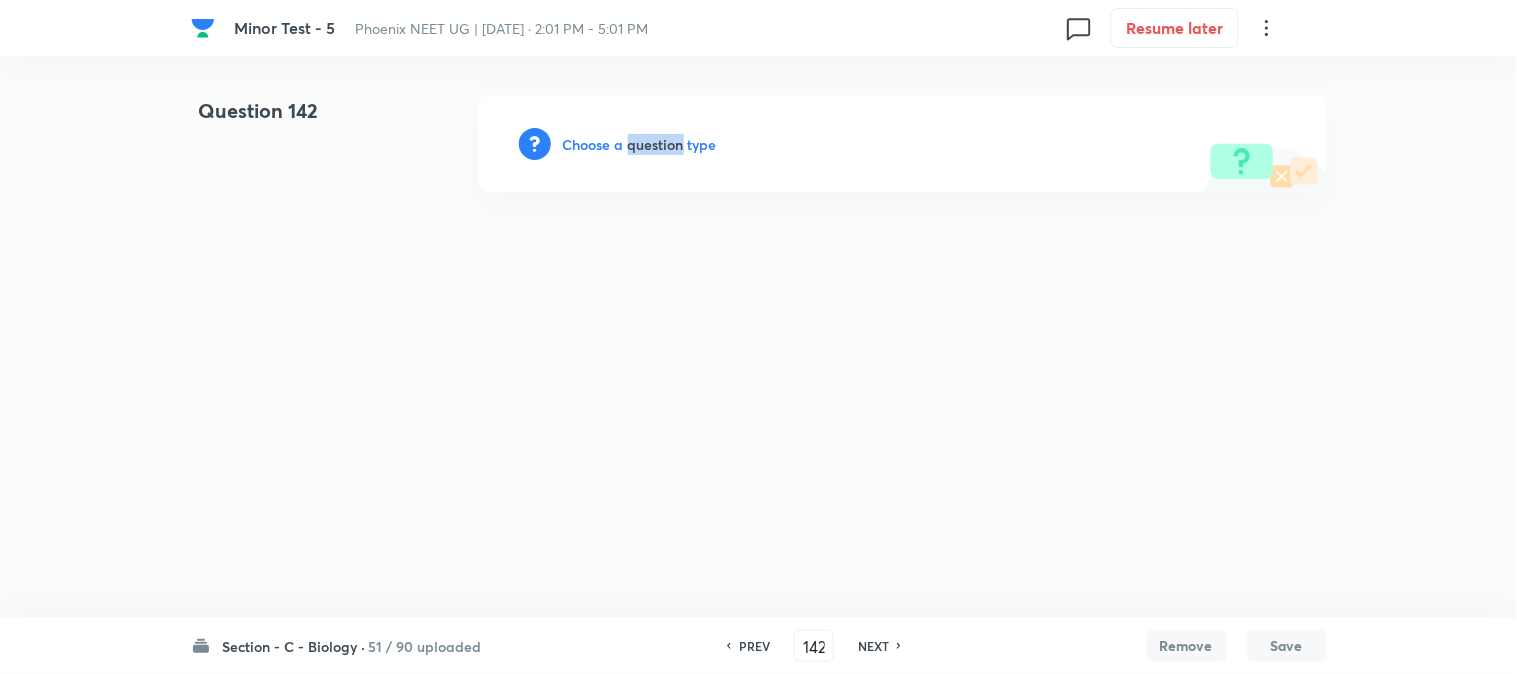 click on "Choose a question type" at bounding box center [640, 144] 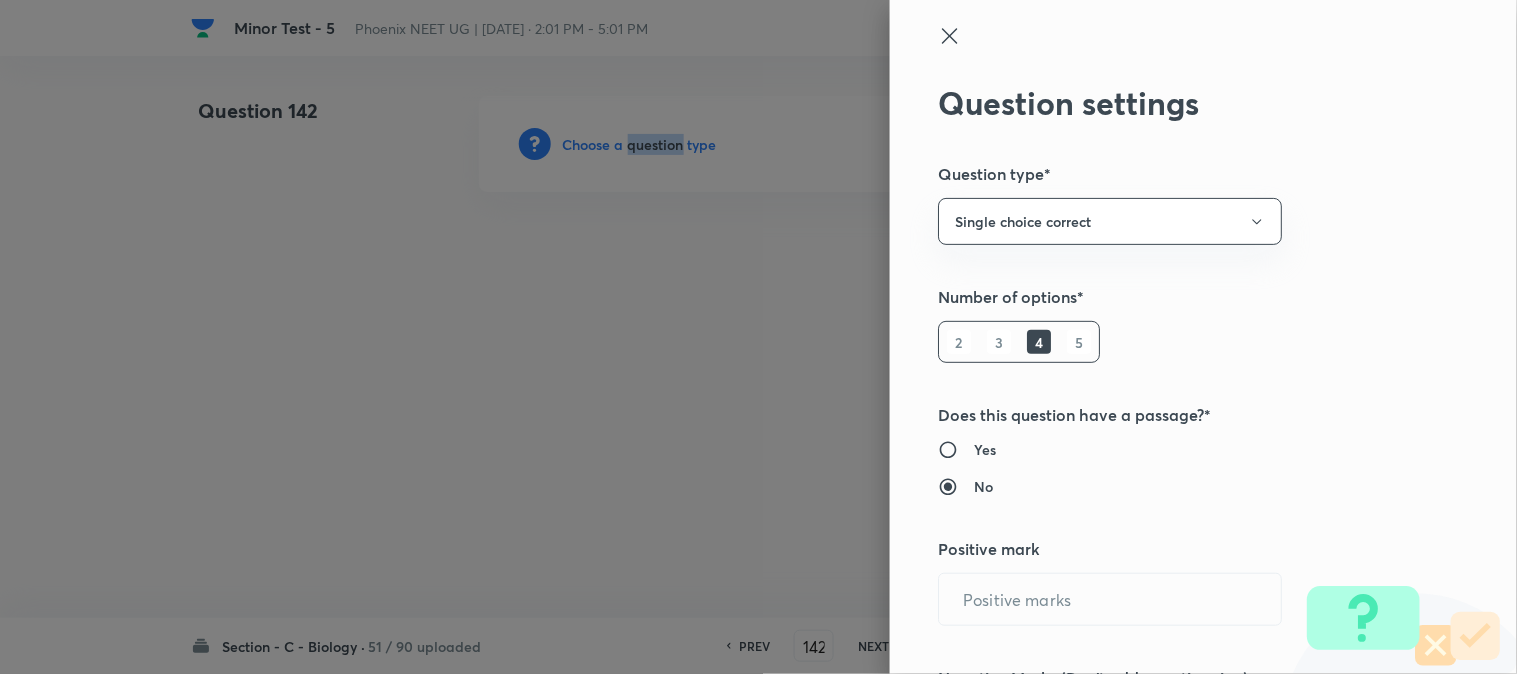 type on "4" 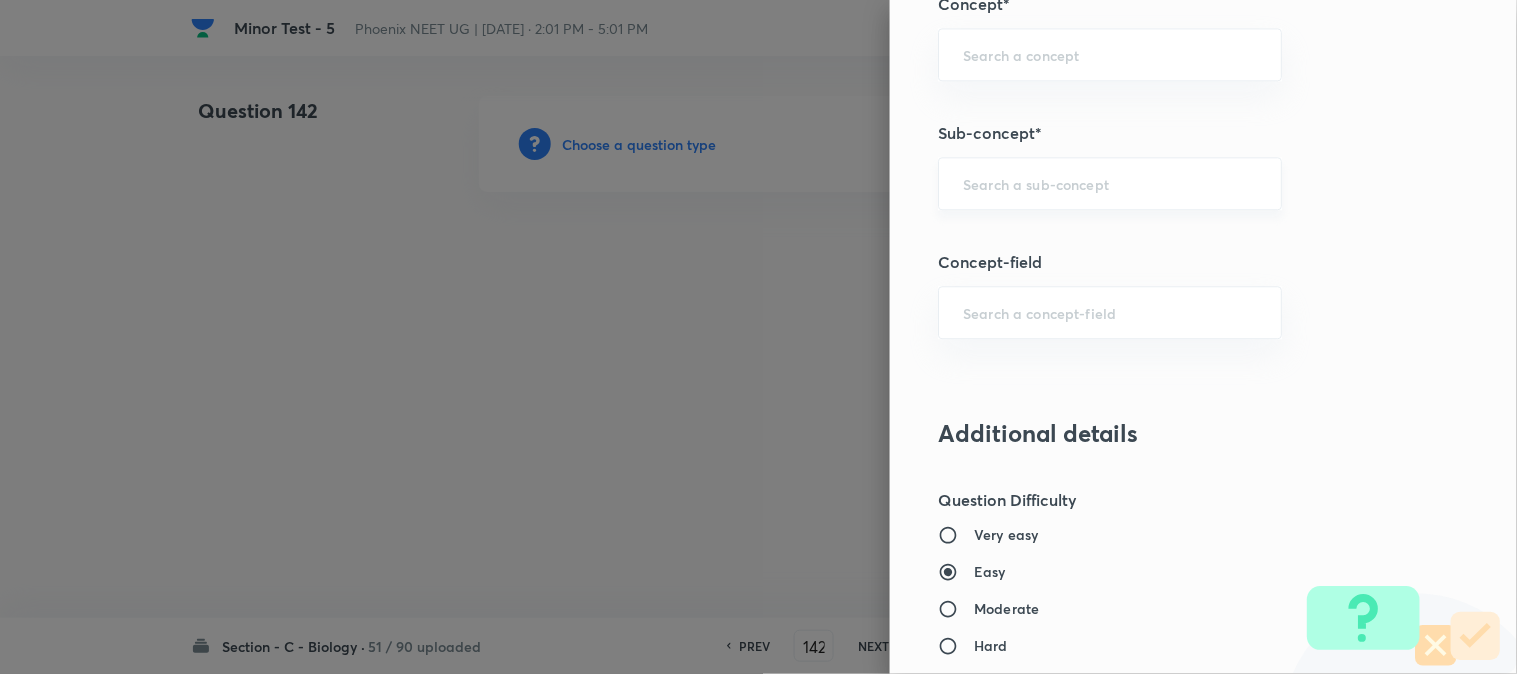 scroll, scrollTop: 1180, scrollLeft: 0, axis: vertical 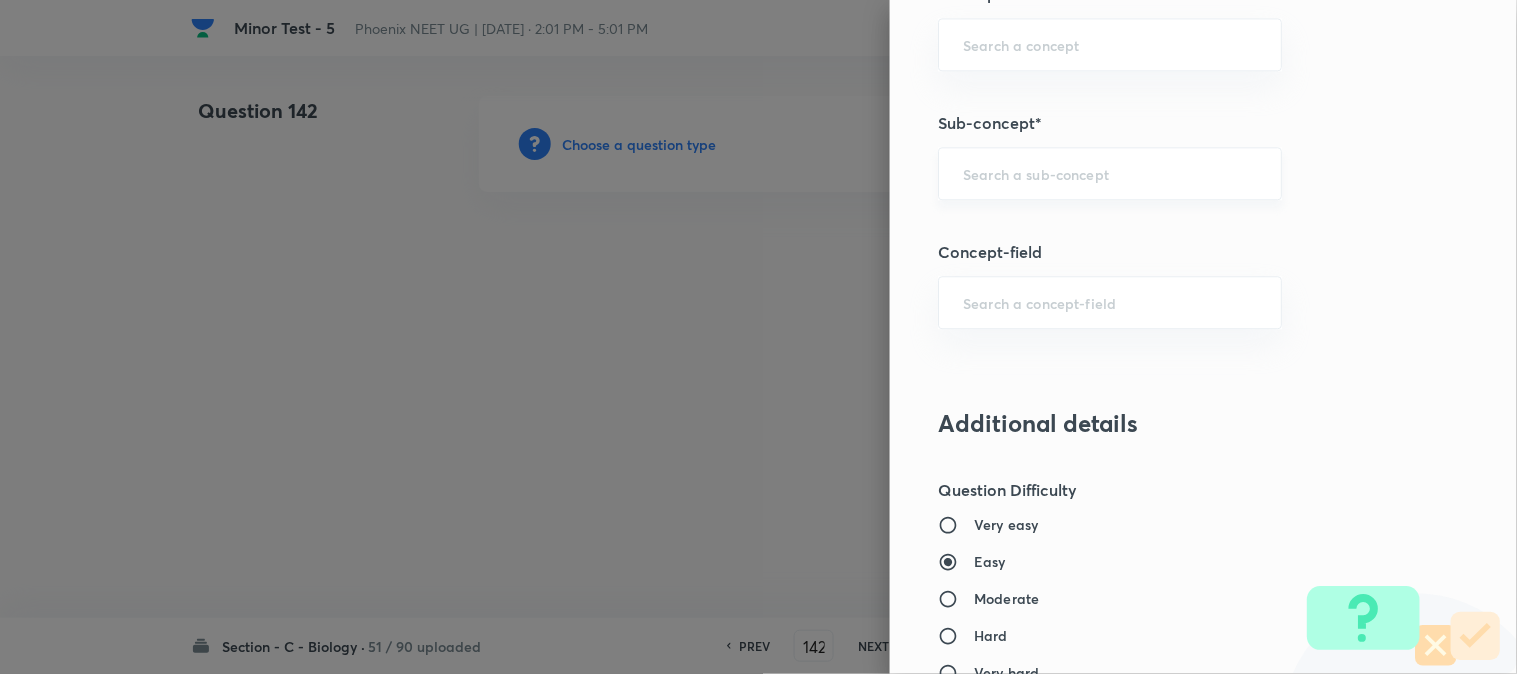 click at bounding box center [1110, 173] 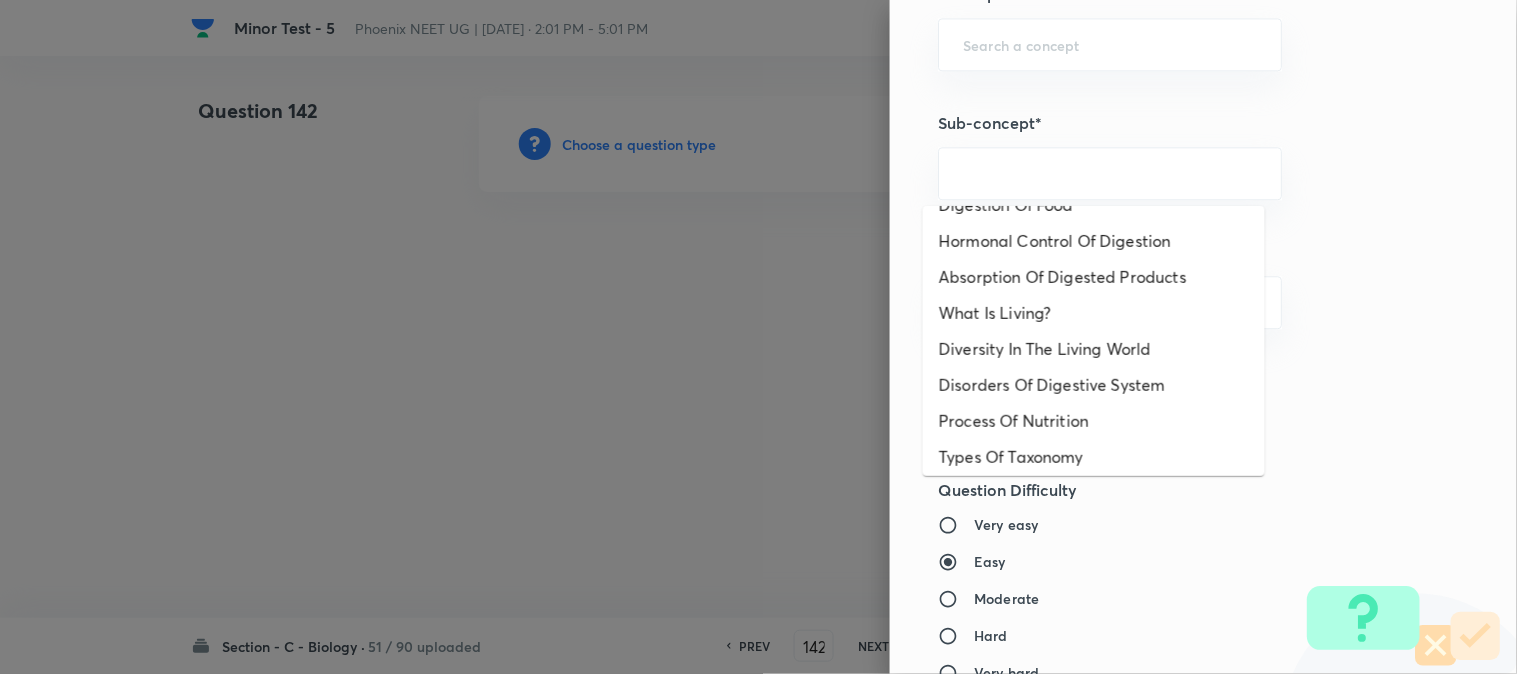 scroll, scrollTop: 0, scrollLeft: 0, axis: both 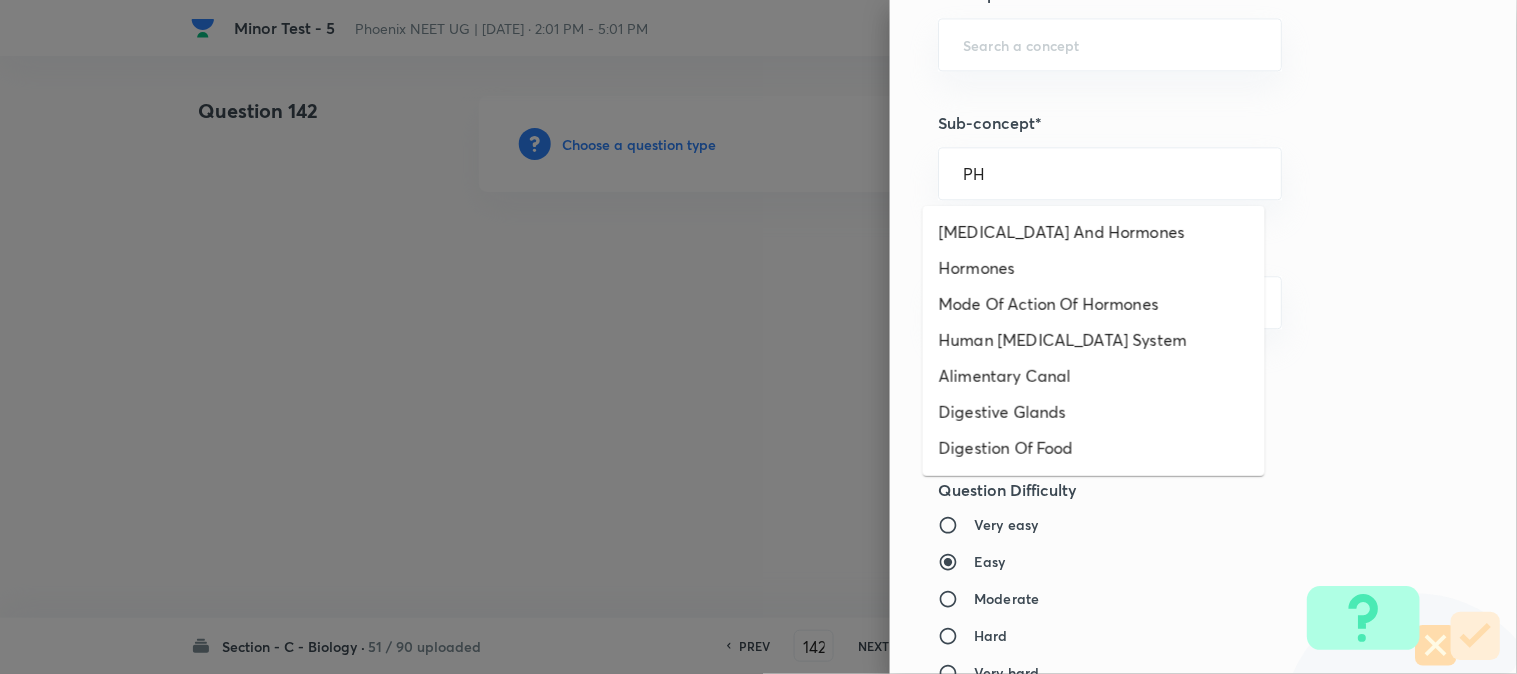 type on "P" 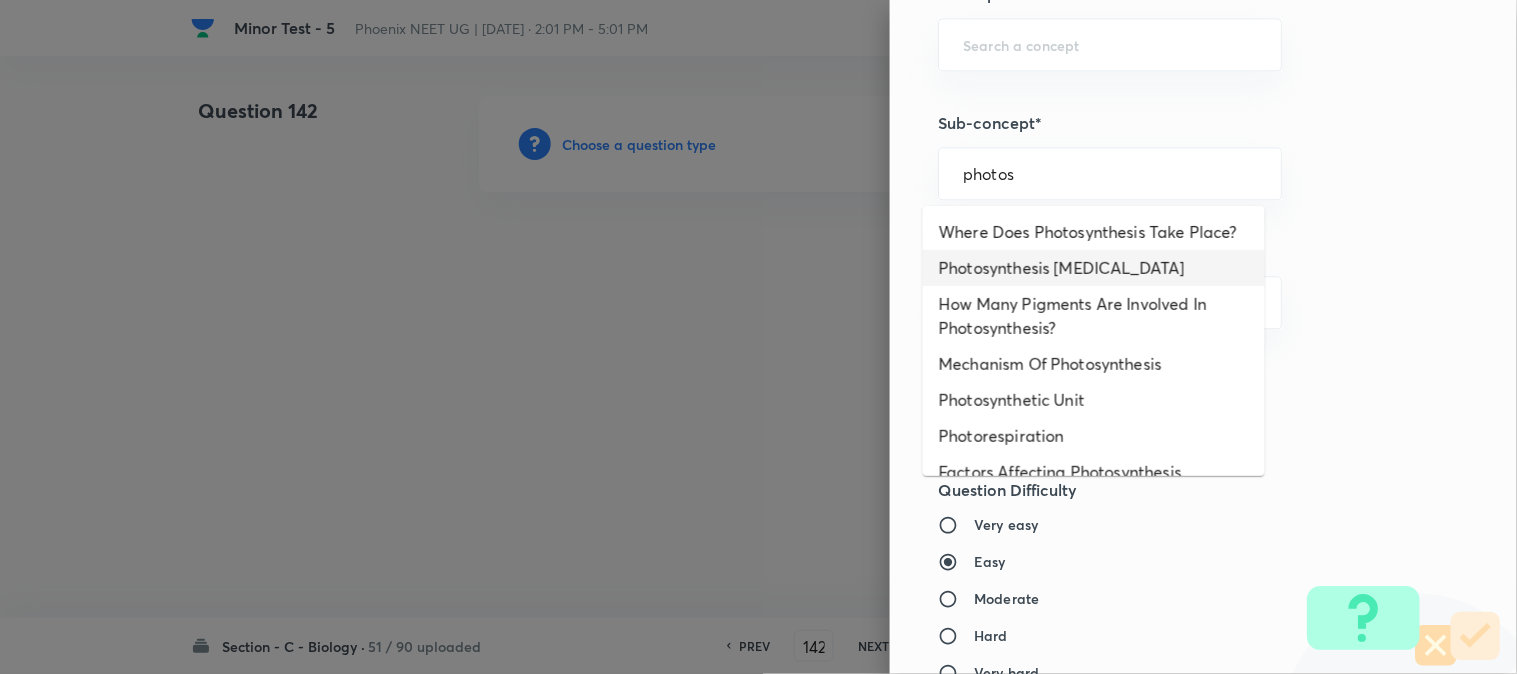click on "Photosynthesis [MEDICAL_DATA]" at bounding box center (1094, 268) 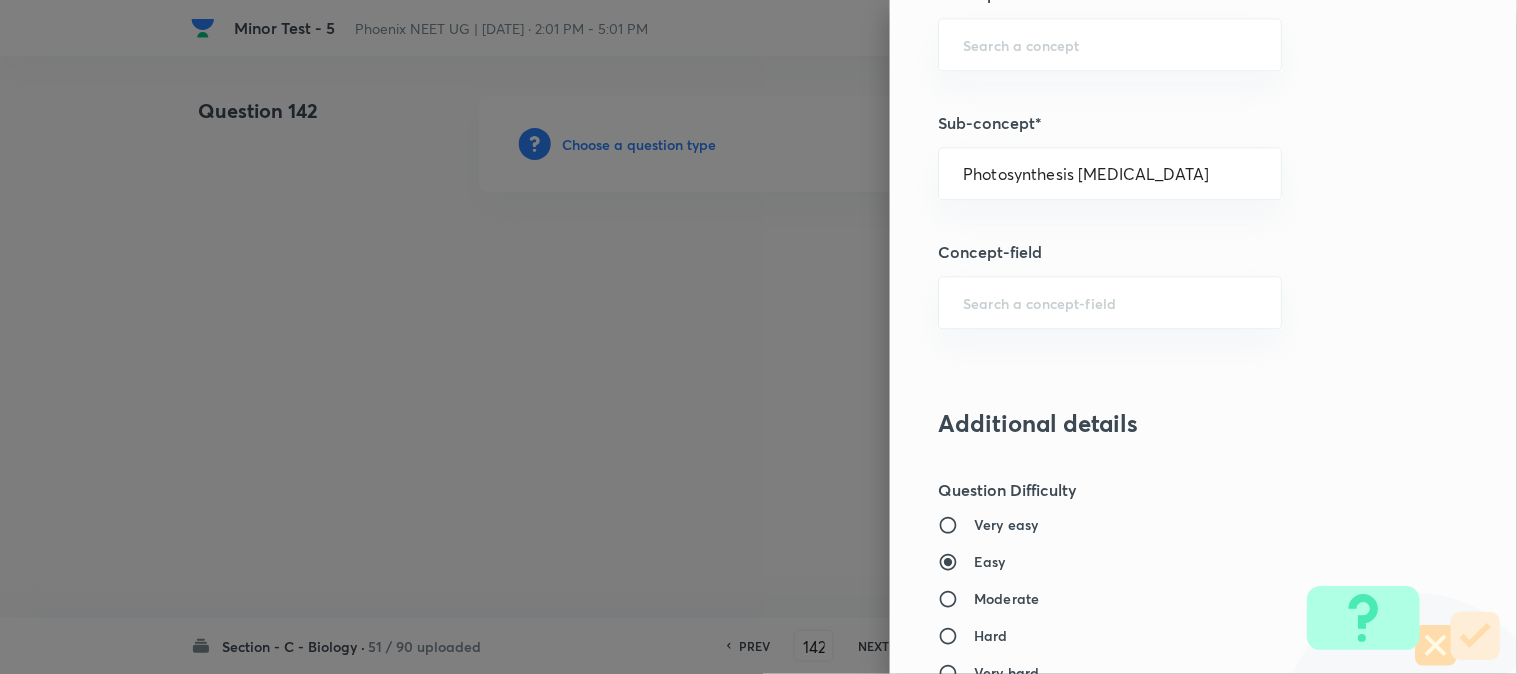 type on "Biology" 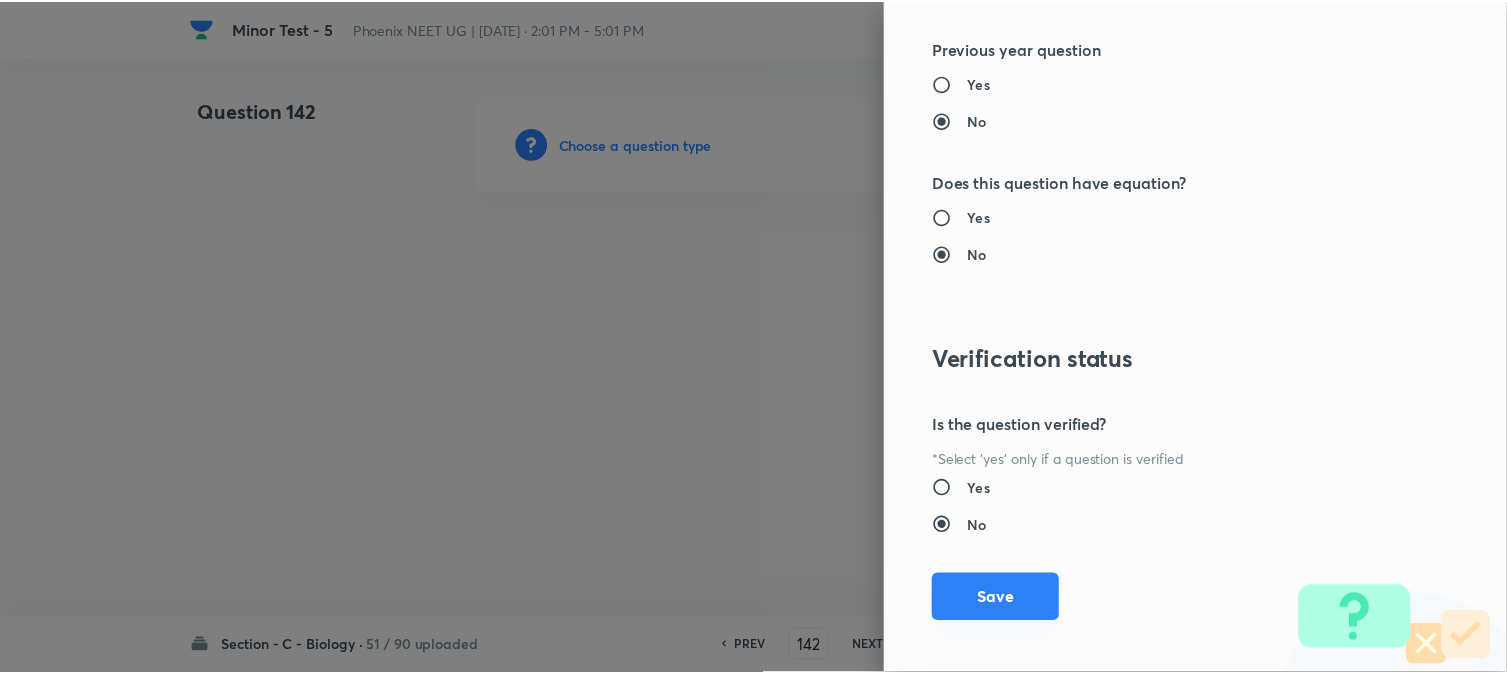 scroll, scrollTop: 2052, scrollLeft: 0, axis: vertical 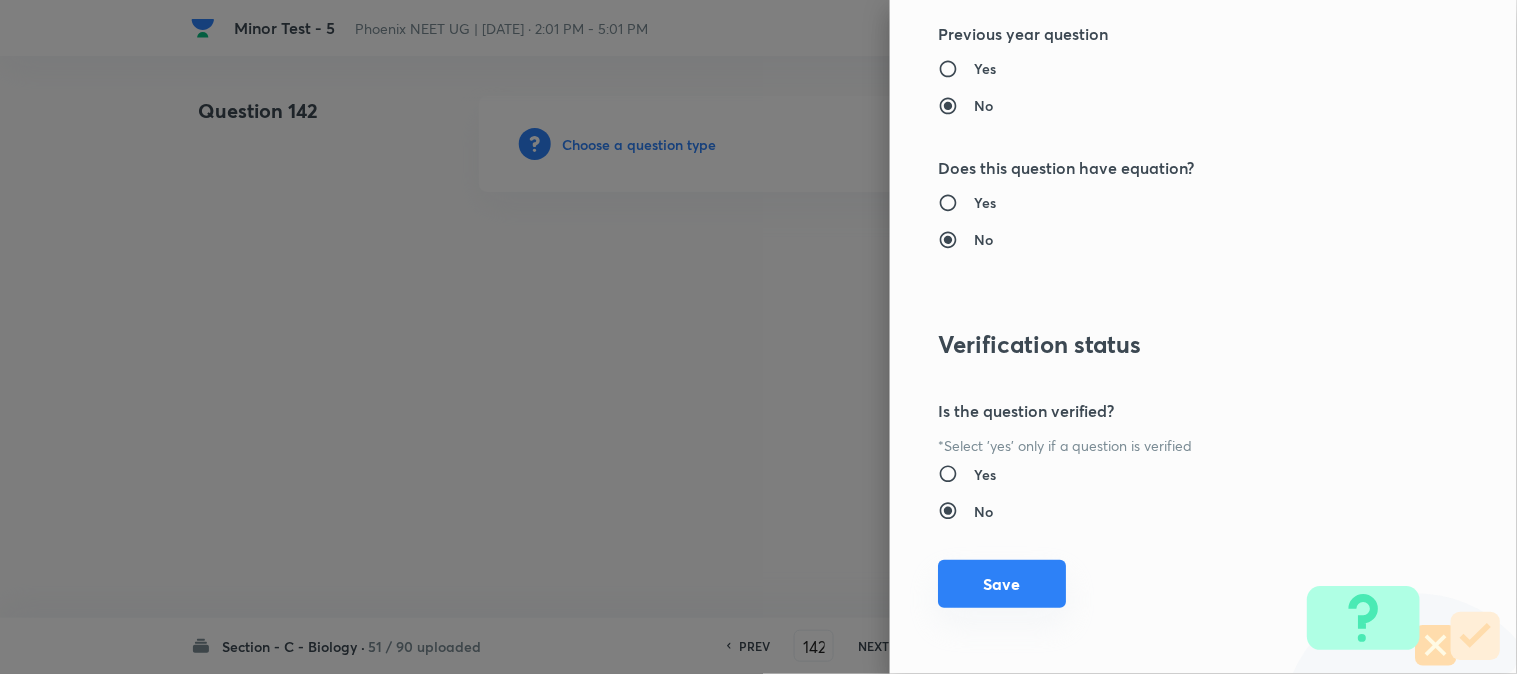 click on "Save" at bounding box center [1002, 584] 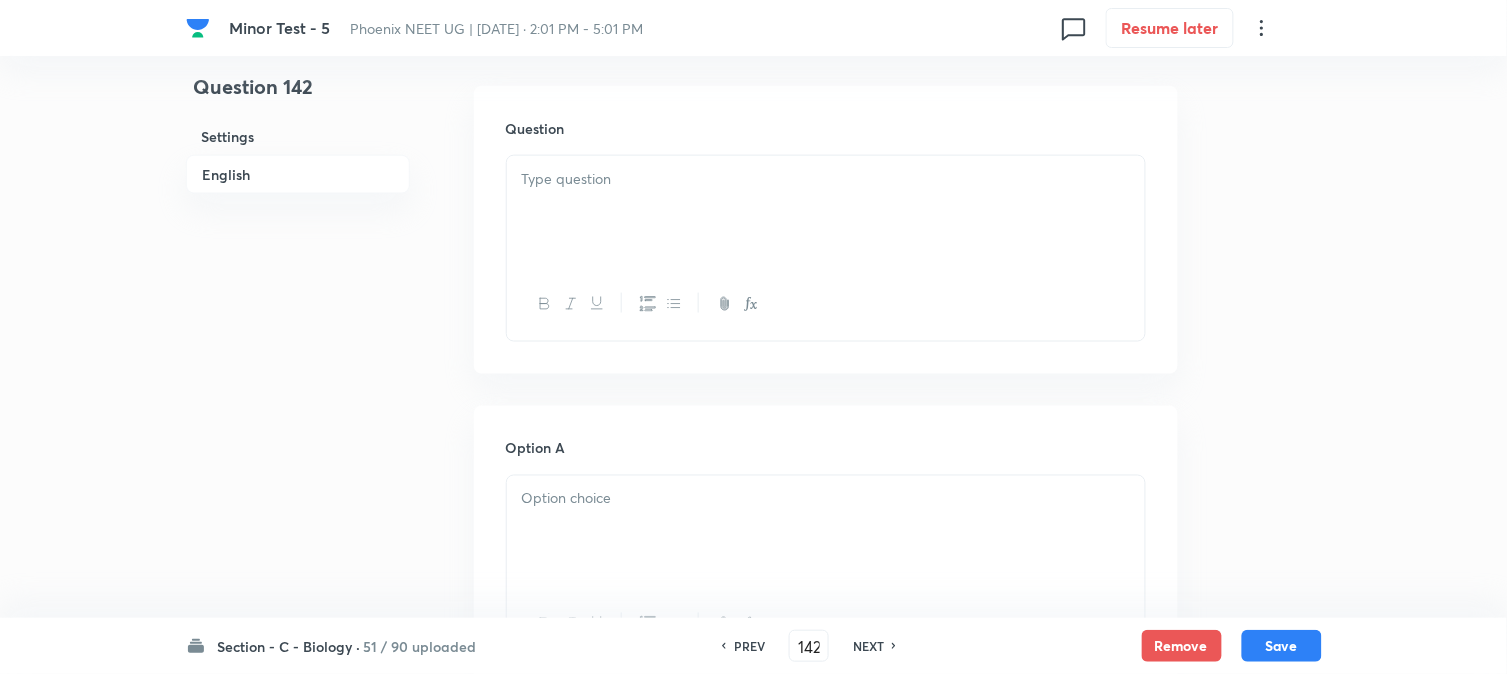 scroll, scrollTop: 590, scrollLeft: 0, axis: vertical 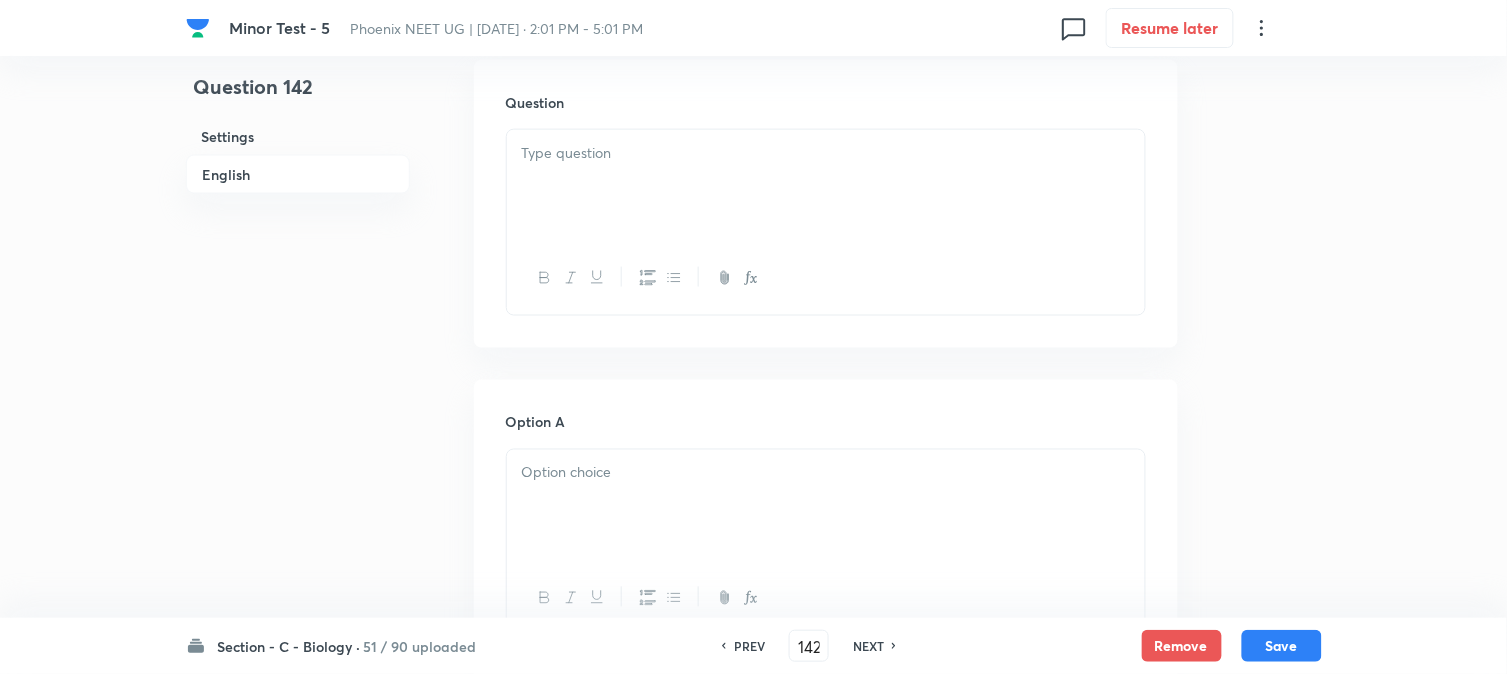 click at bounding box center (826, 186) 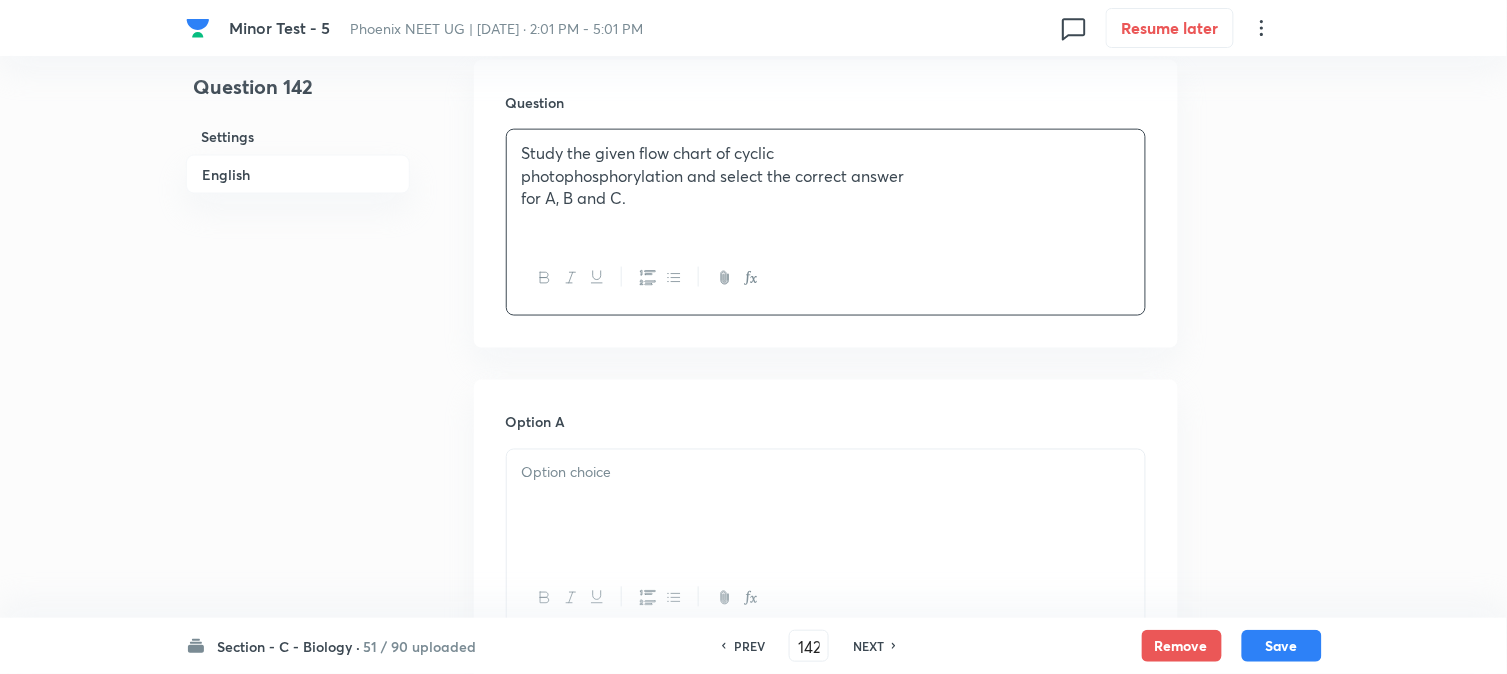 click on "Study the given flow chart of cyclic photophosphorylation and select the correct answer for A, B and C." at bounding box center (826, 186) 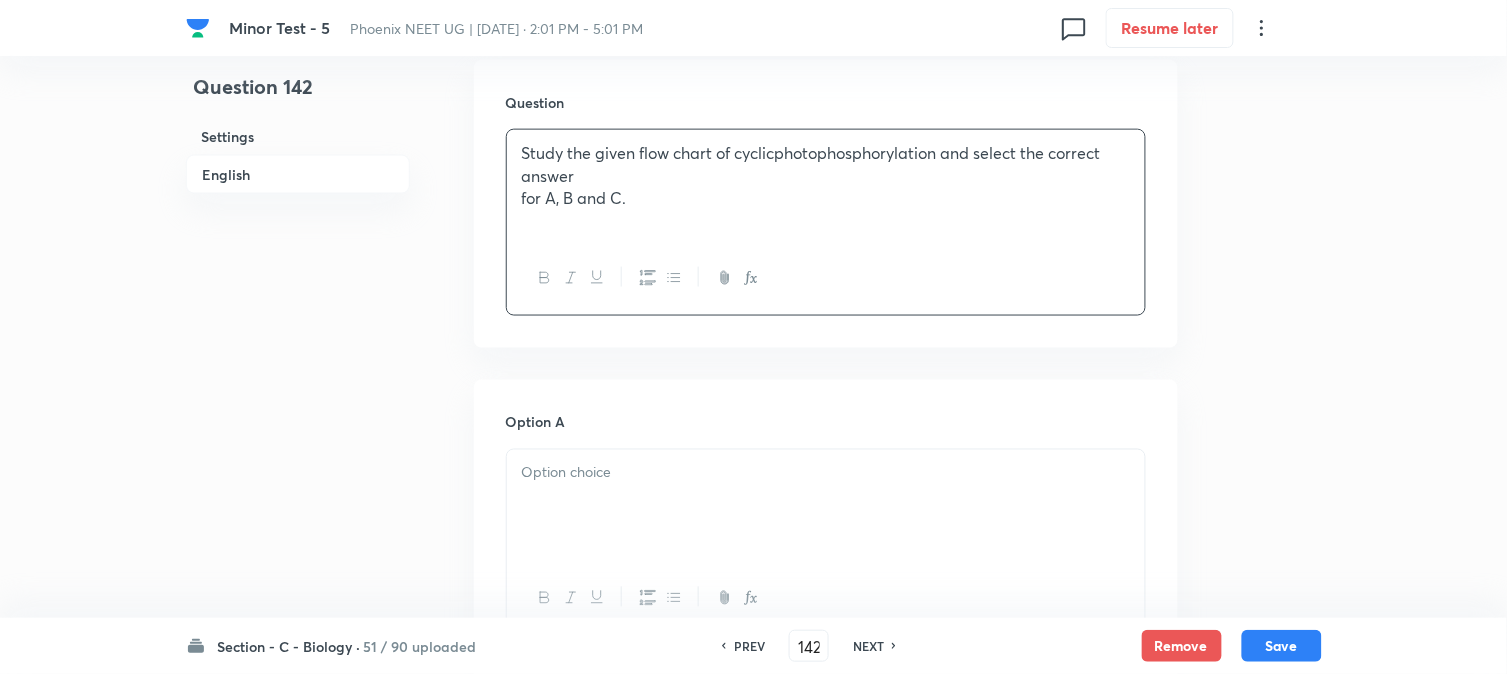 type 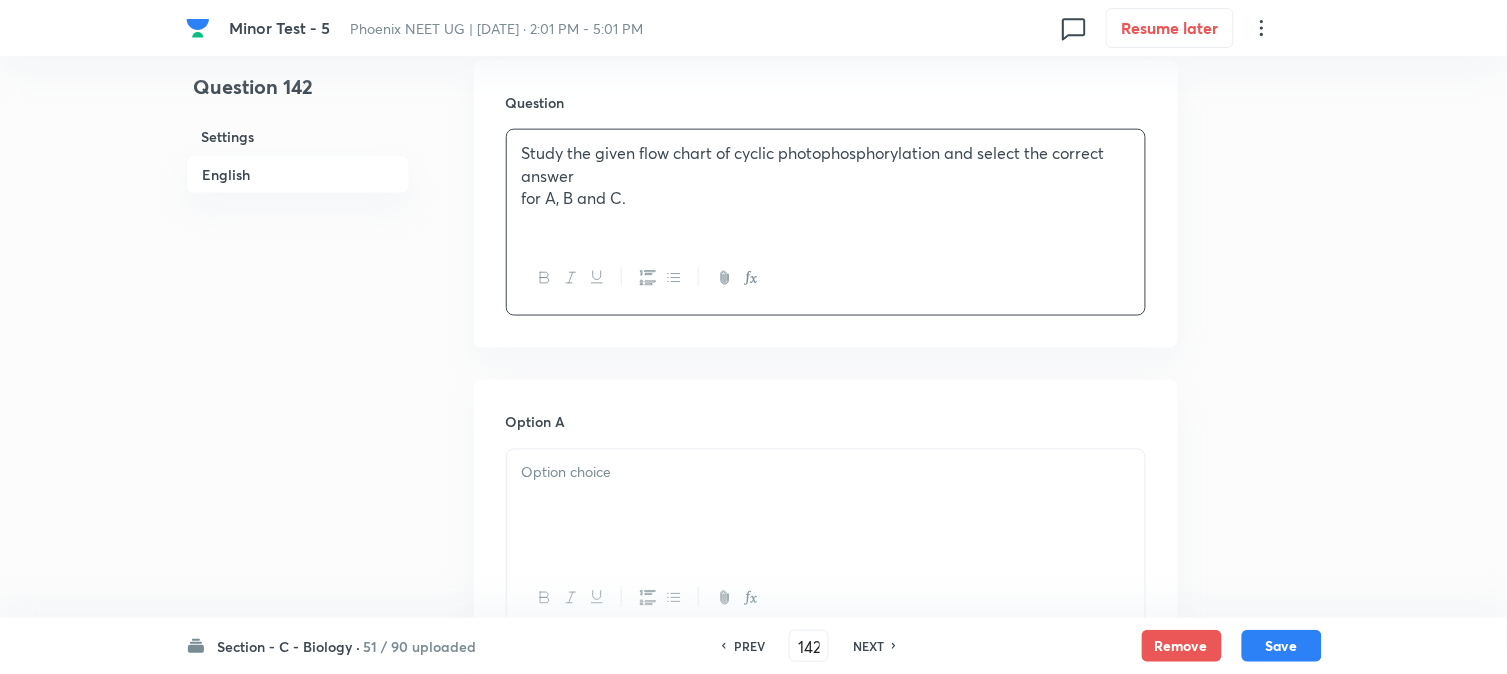 click on "Study the given flow chart of cyclic photophosphorylation and select the correct answer for A, B and C." at bounding box center (826, 186) 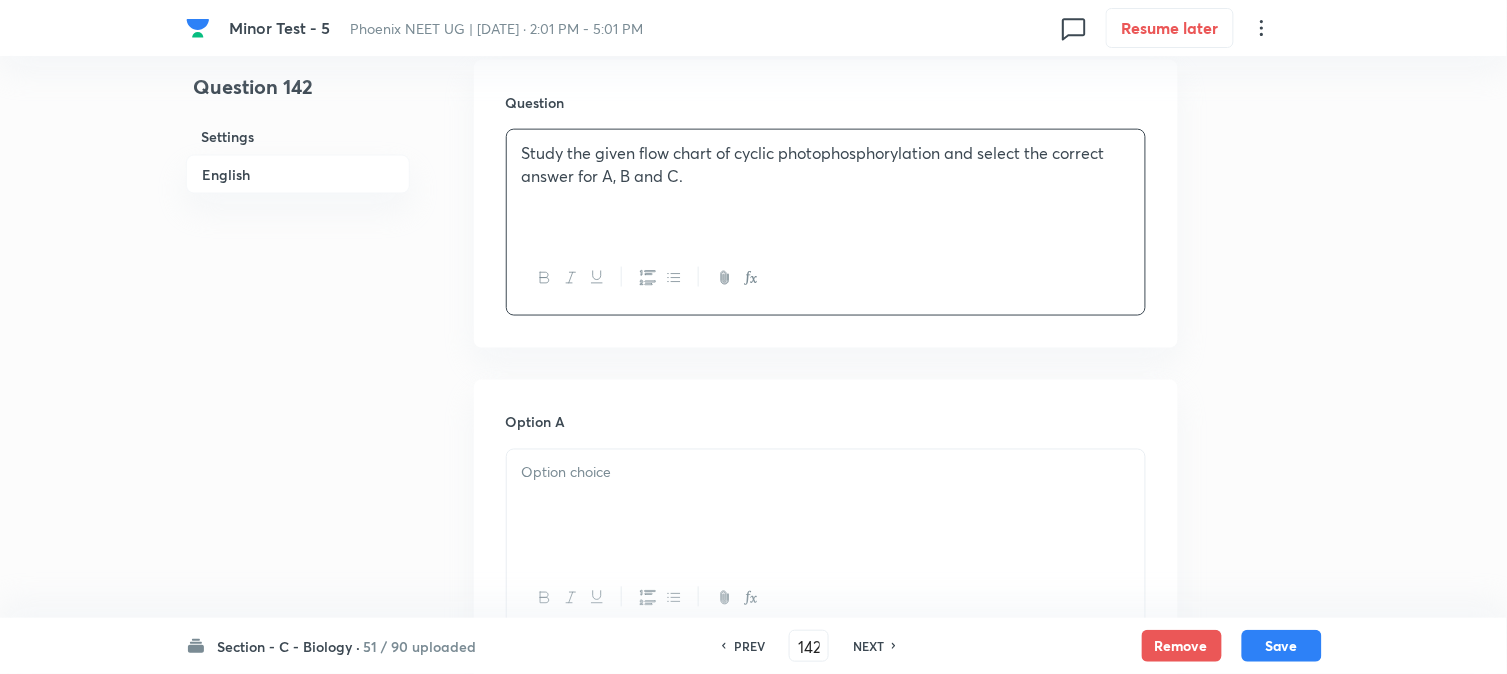 click on "Study the given flow chart of cyclic photophosphorylation and select the correct answer for A, B and C." at bounding box center (826, 186) 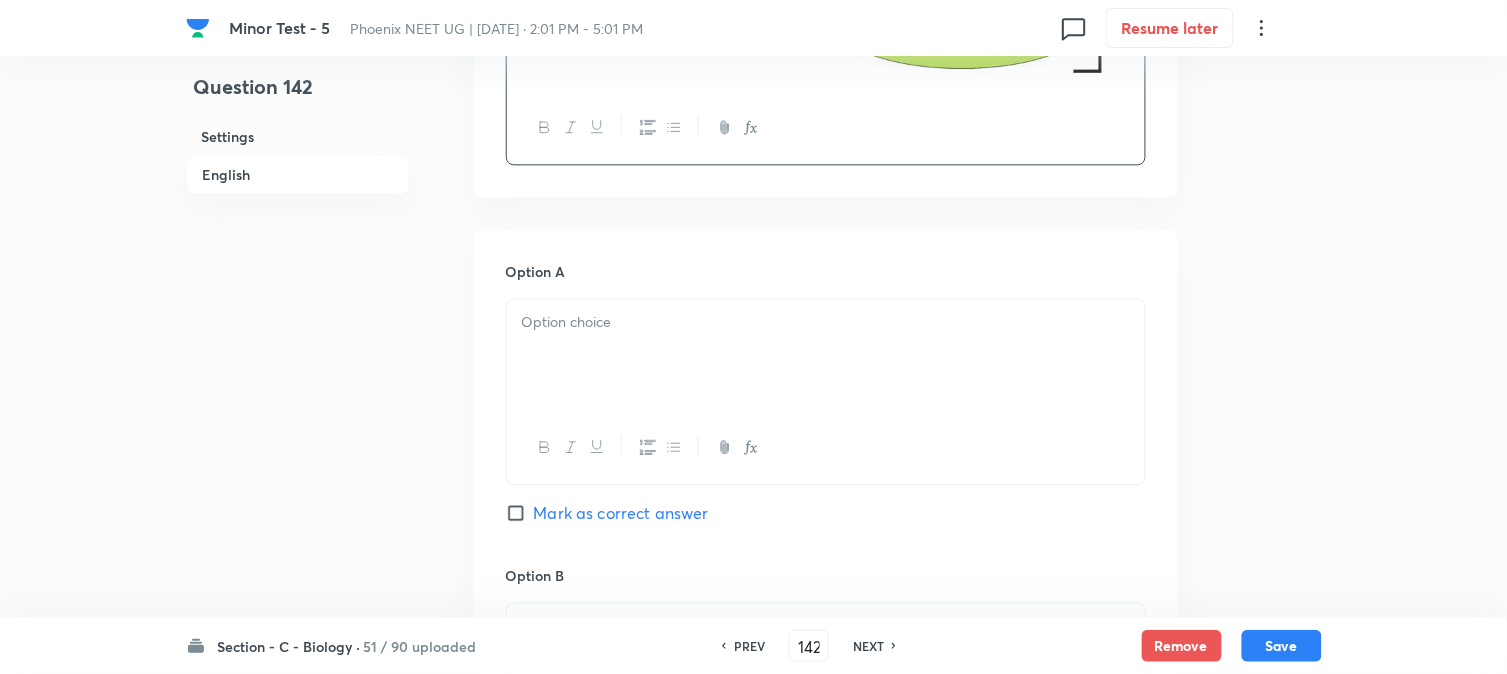scroll, scrollTop: 1145, scrollLeft: 0, axis: vertical 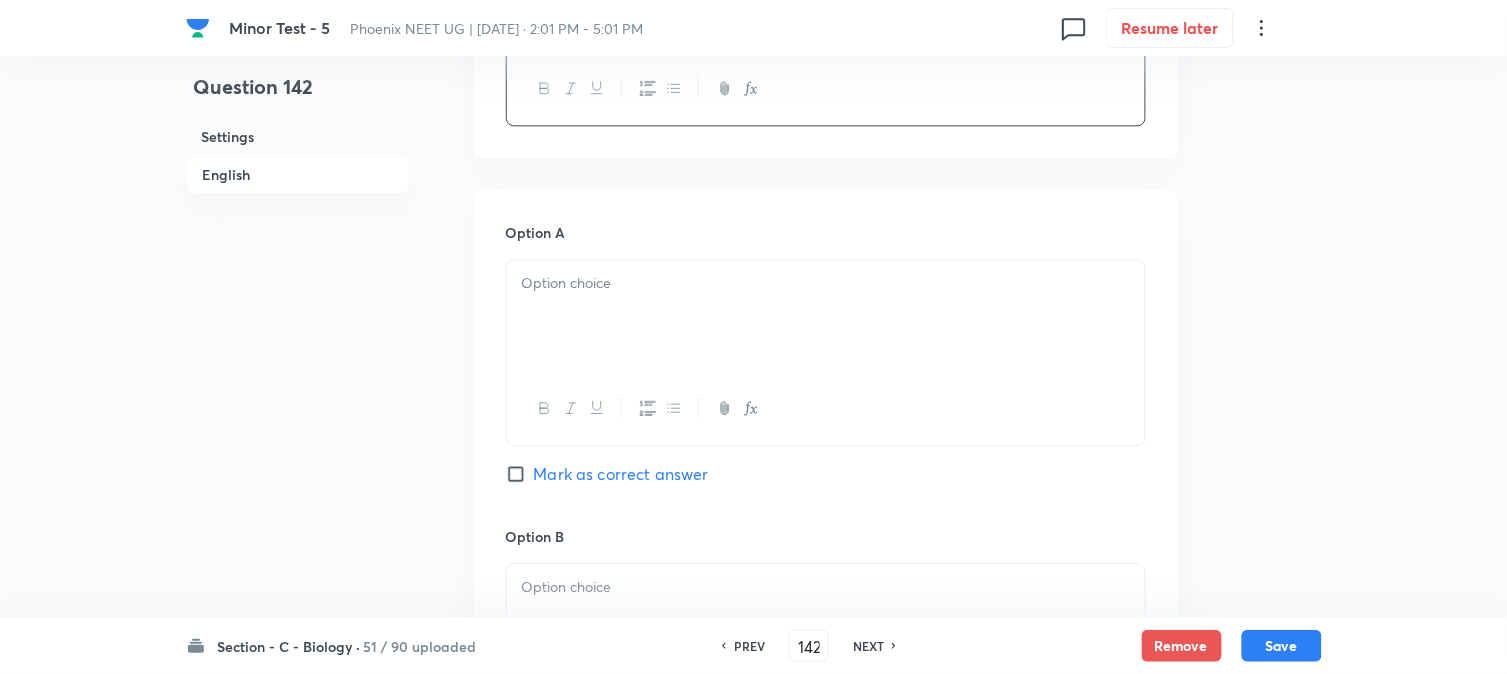 click at bounding box center [826, 316] 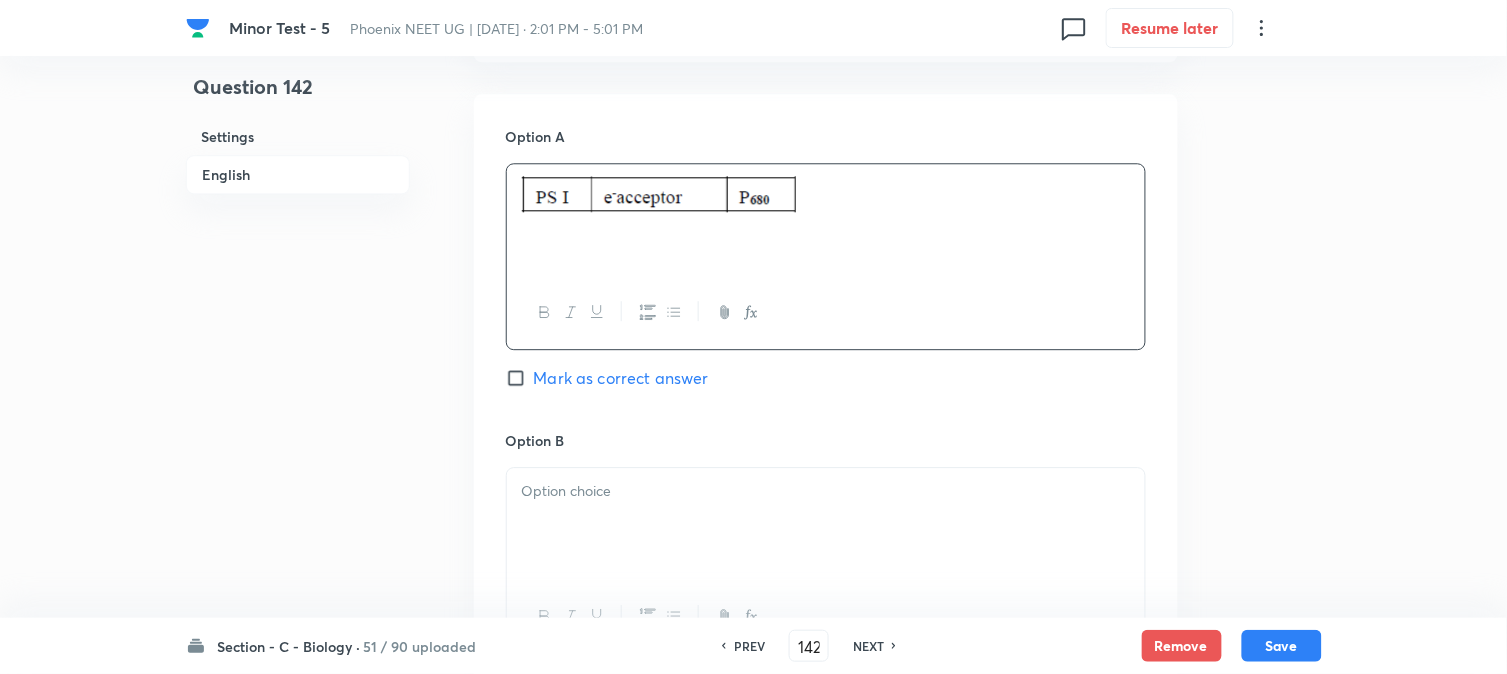 scroll, scrollTop: 1367, scrollLeft: 0, axis: vertical 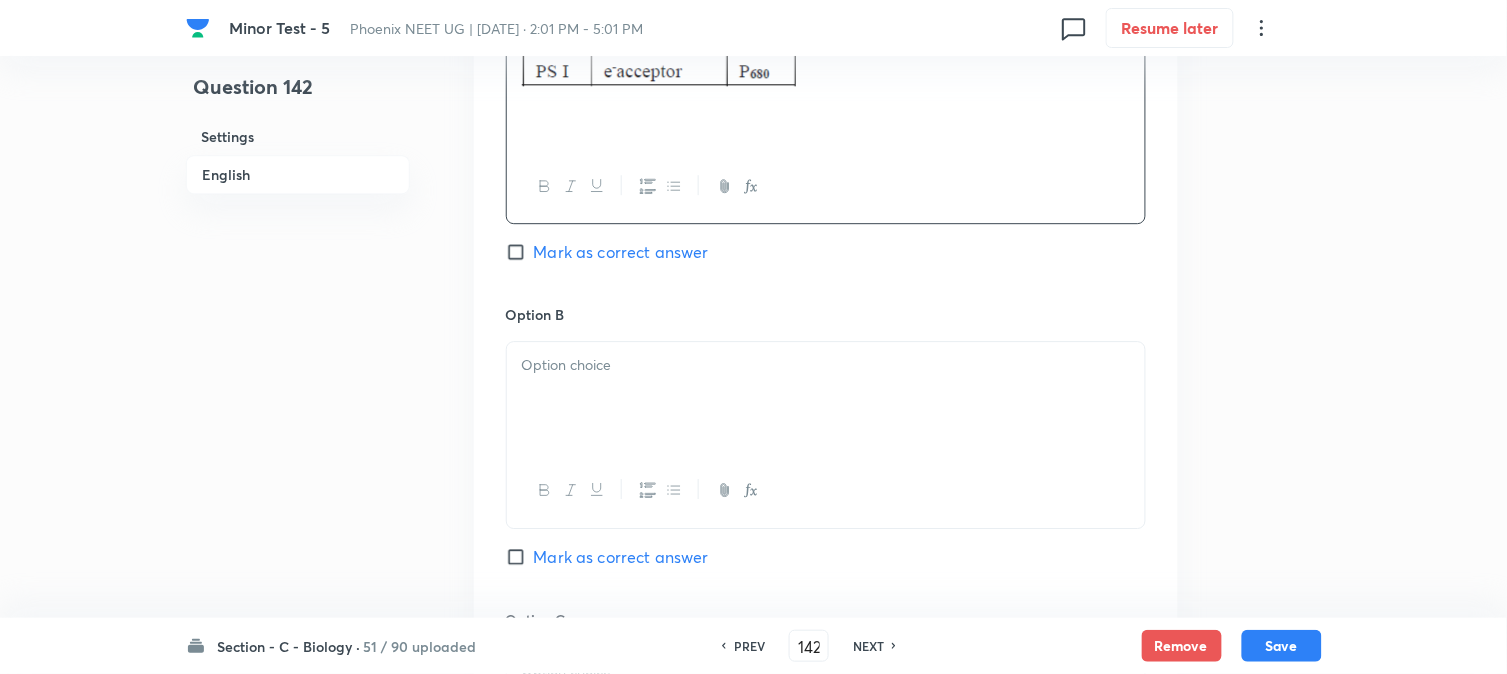 click at bounding box center (826, 365) 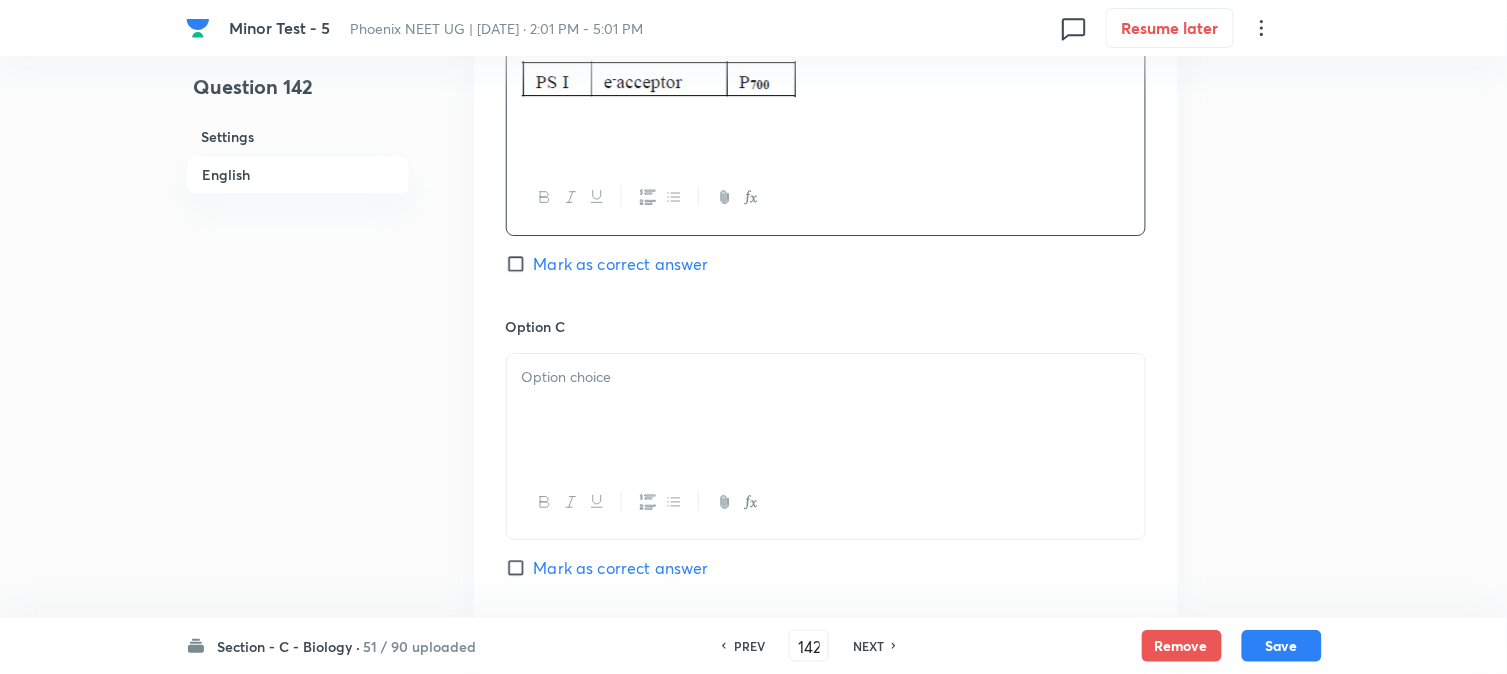 scroll, scrollTop: 1701, scrollLeft: 0, axis: vertical 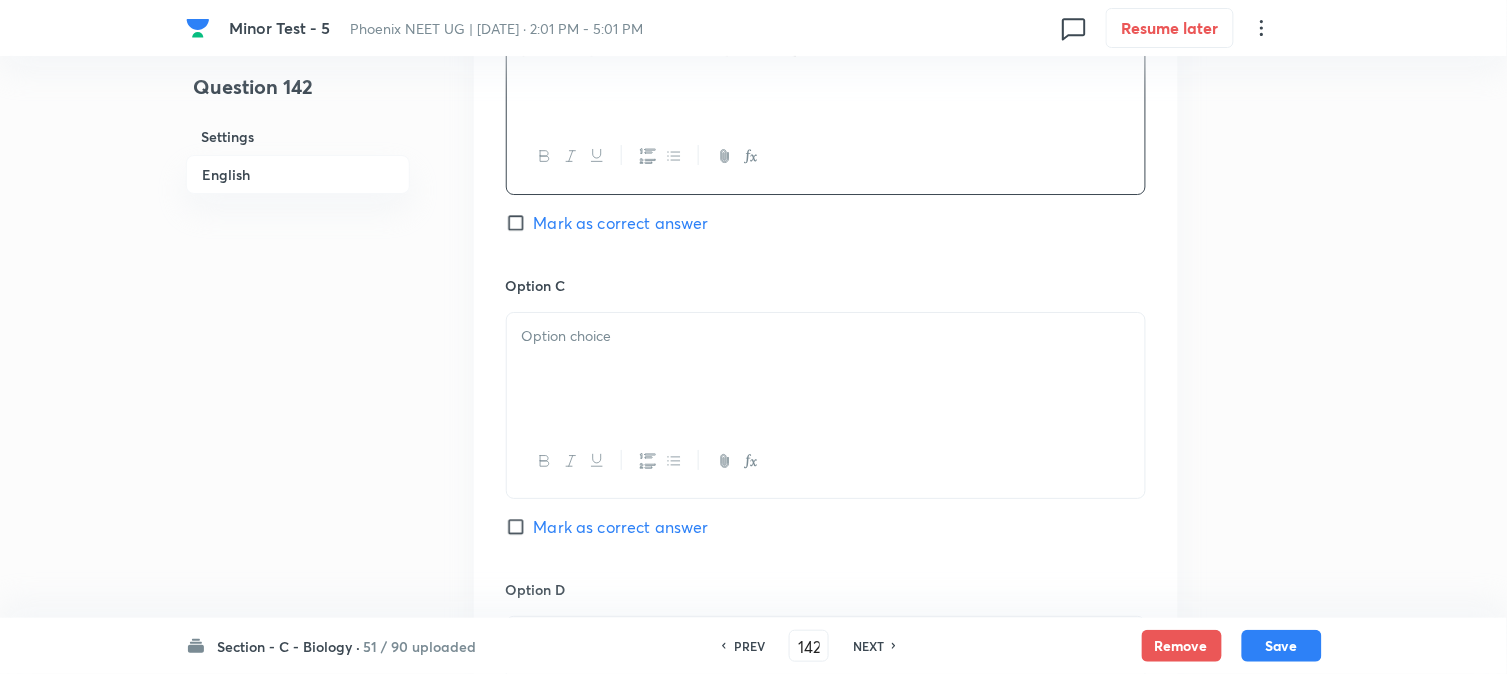 click at bounding box center (826, 336) 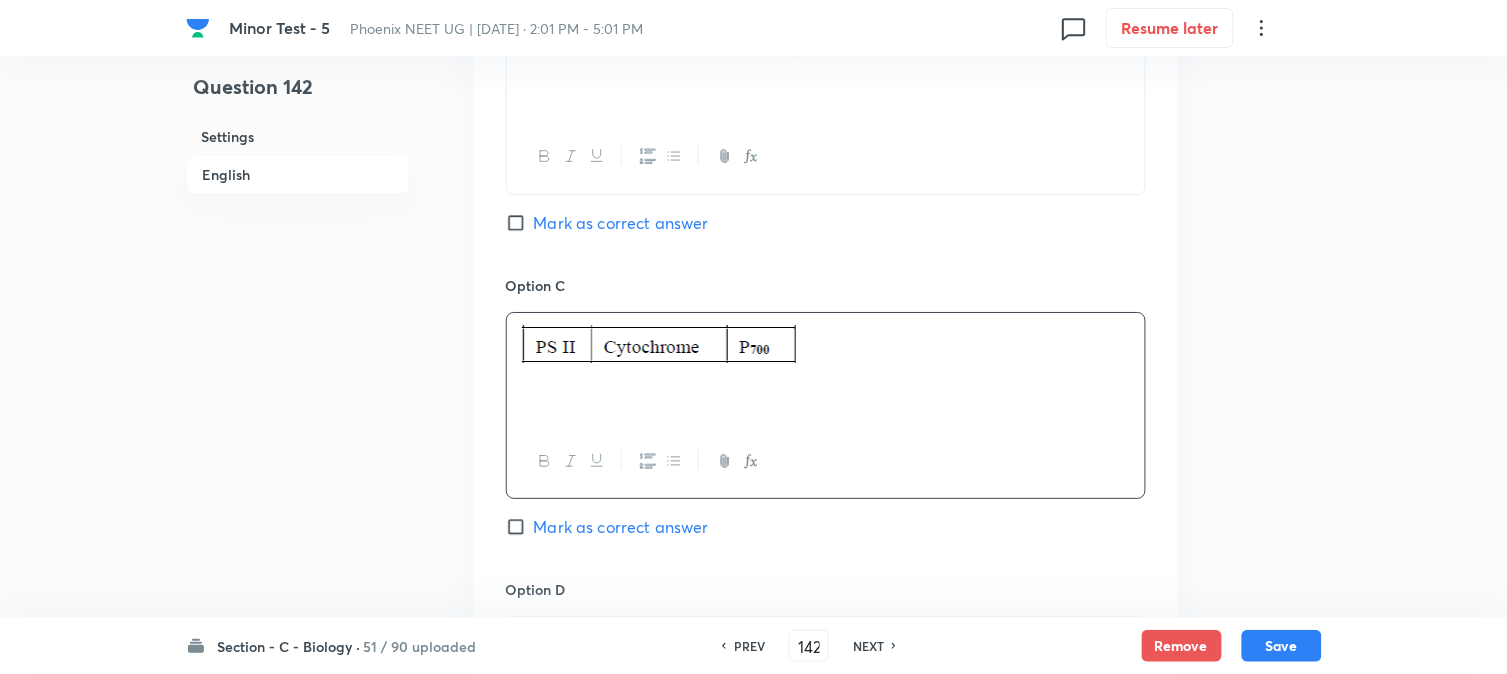 click on "Mark as correct answer" at bounding box center (621, 223) 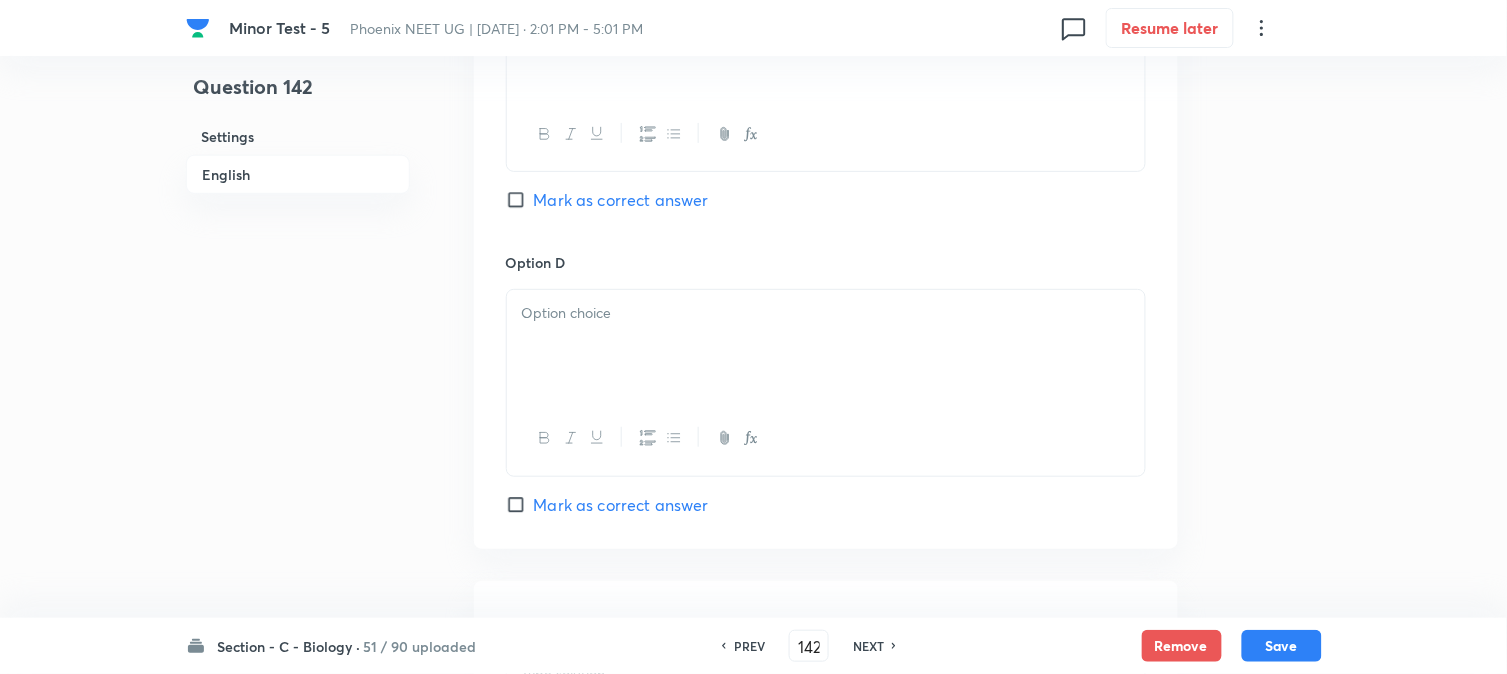 scroll, scrollTop: 2034, scrollLeft: 0, axis: vertical 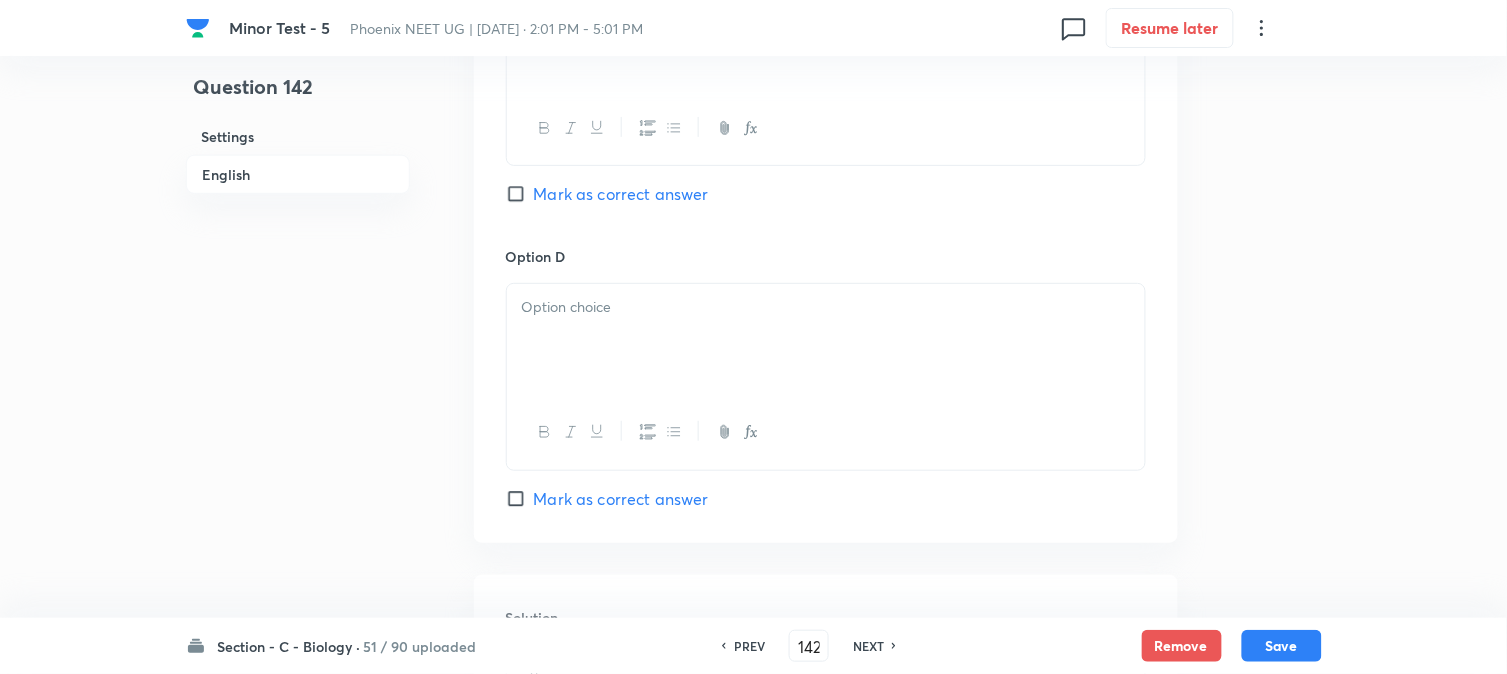 click on "[MEDICAL_DATA] - 5 Phoenix NEET UG | [DATE] · 2:01 PM - 5:01 PM 0 Resume later Question 142 Settings English Settings Type Single choice correct 4 options + 4 marks - 1 mark Edit Concept Biology Plant Physiology Photosynthesis Photosynthesis [MEDICAL_DATA] Edit Additional details Easy Fact Not from PYQ paper No equation Edit In English Question Study the given flow chart of cyclic photophosphorylation and select the correct answer for A, B and C. Option A Mark as correct answer Option B Marked as correct Option C Mark as correct answer Option D [PERSON_NAME] as correct answer Solution Section - C - Biology ·
51 / 90 uploaded
PREV 142 ​ NEXT Remove Save No internet connection" at bounding box center (753, -498) 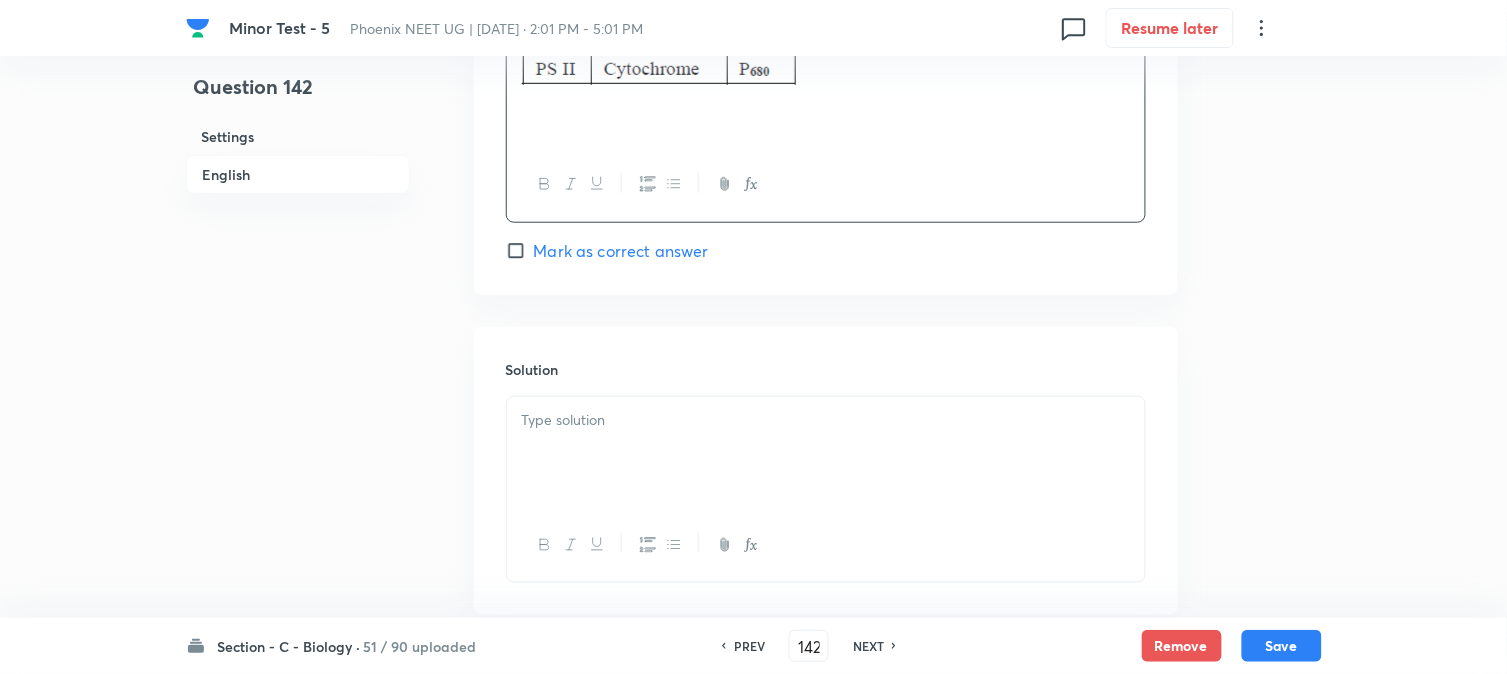scroll, scrollTop: 2367, scrollLeft: 0, axis: vertical 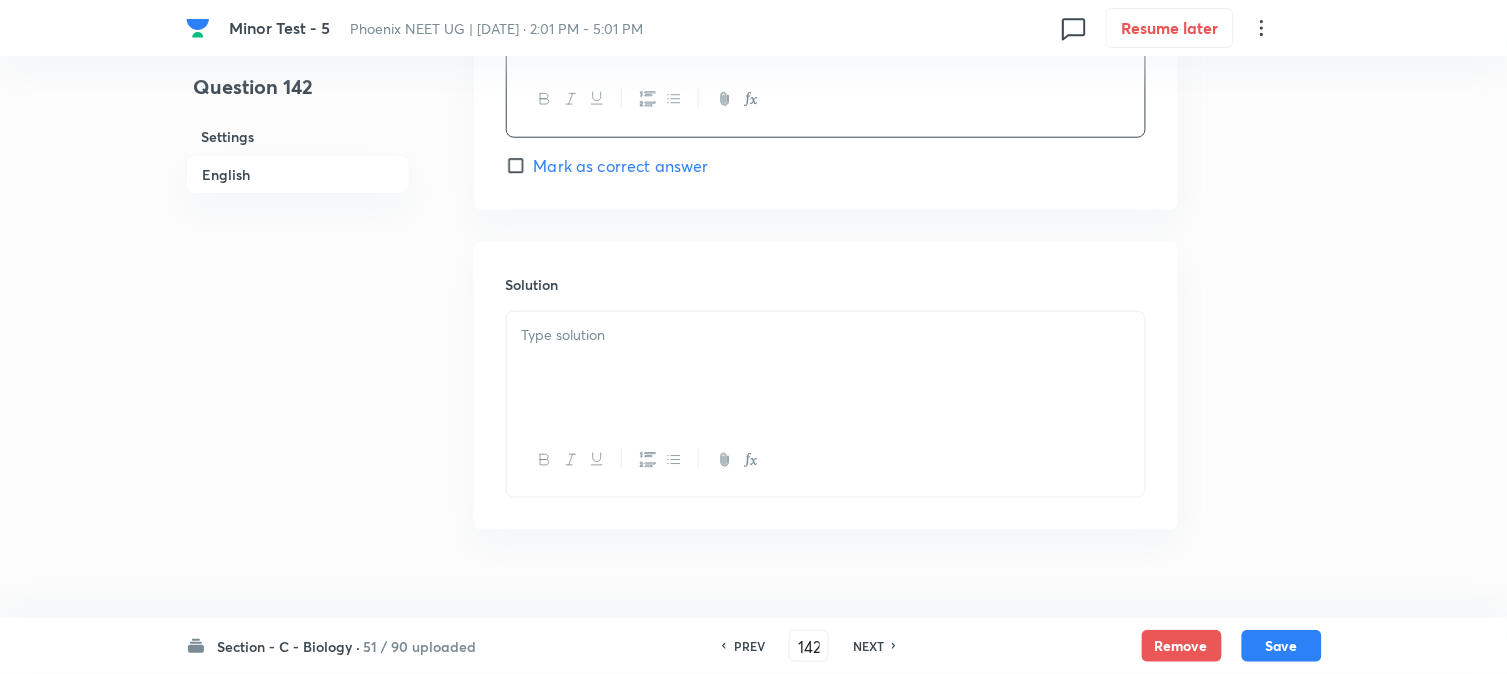 click at bounding box center (826, 368) 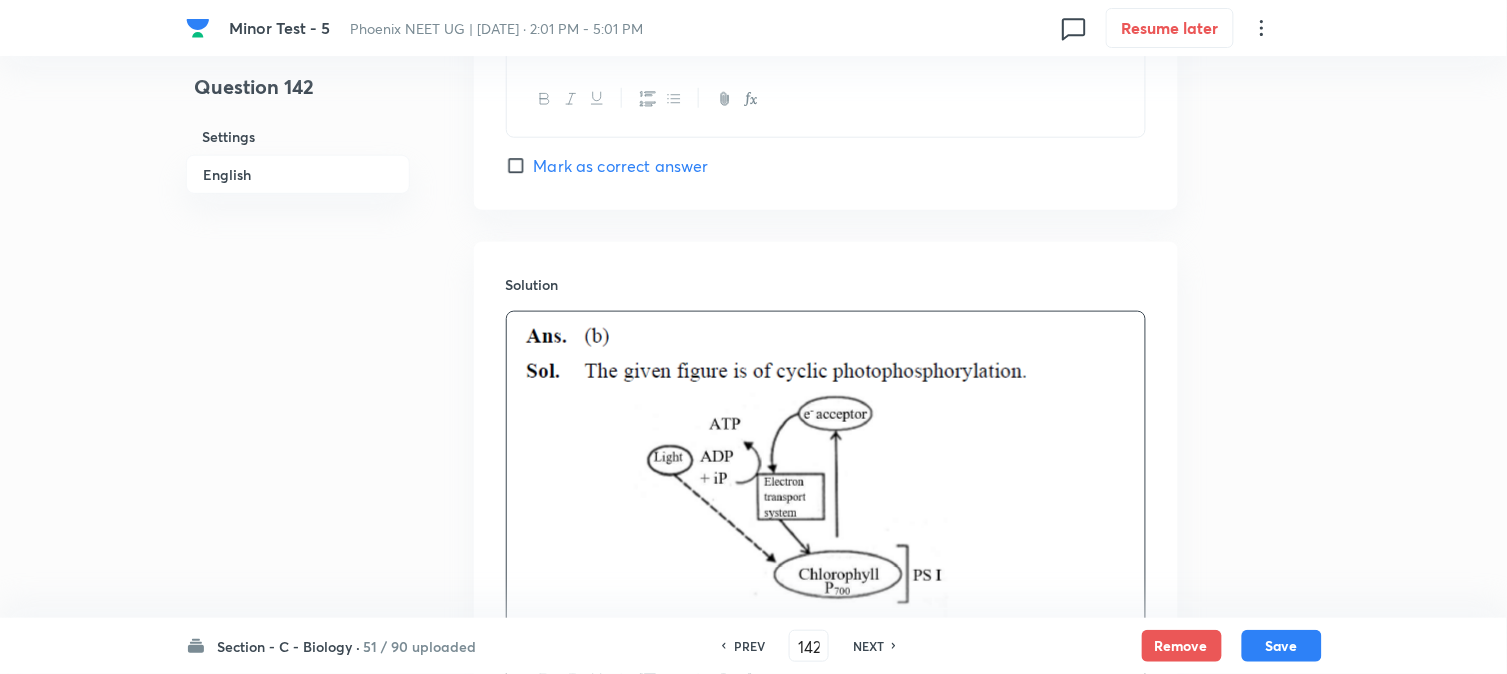 click on "Save" at bounding box center [1282, 646] 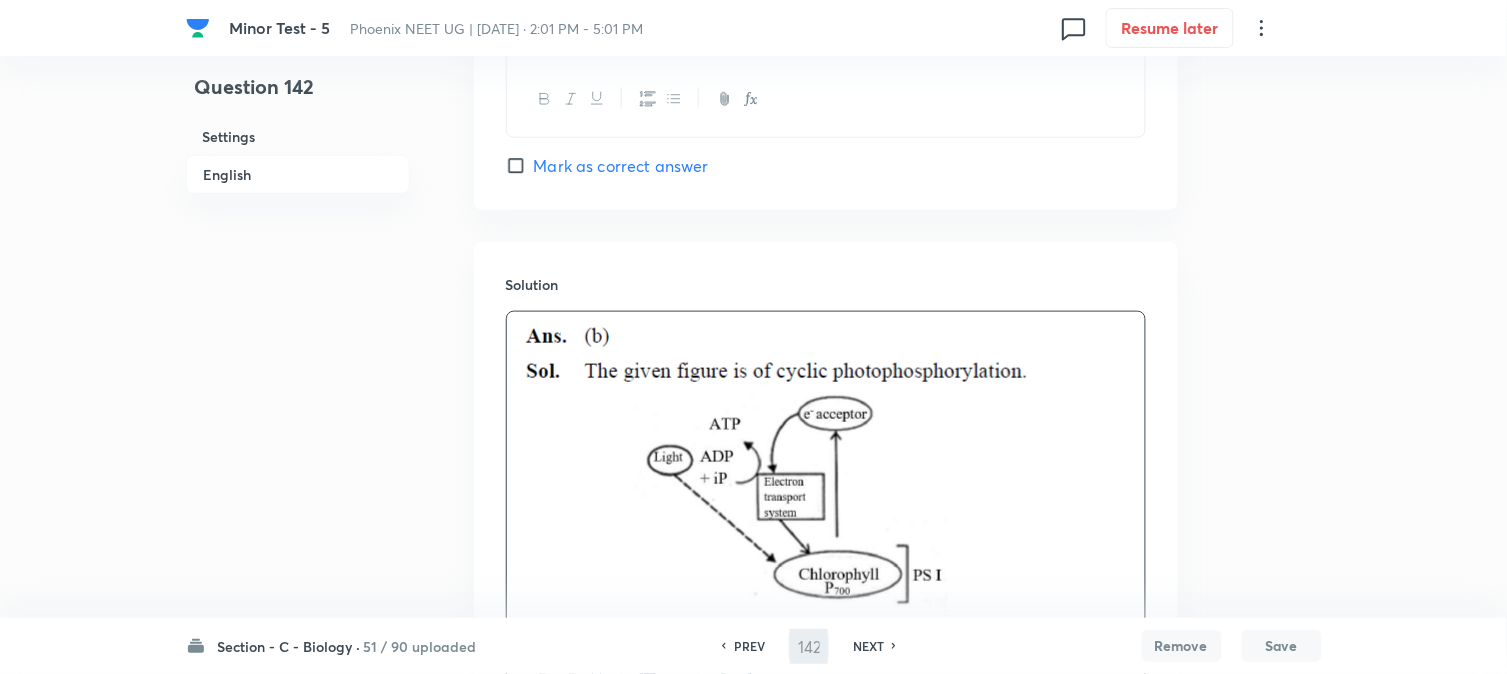 type 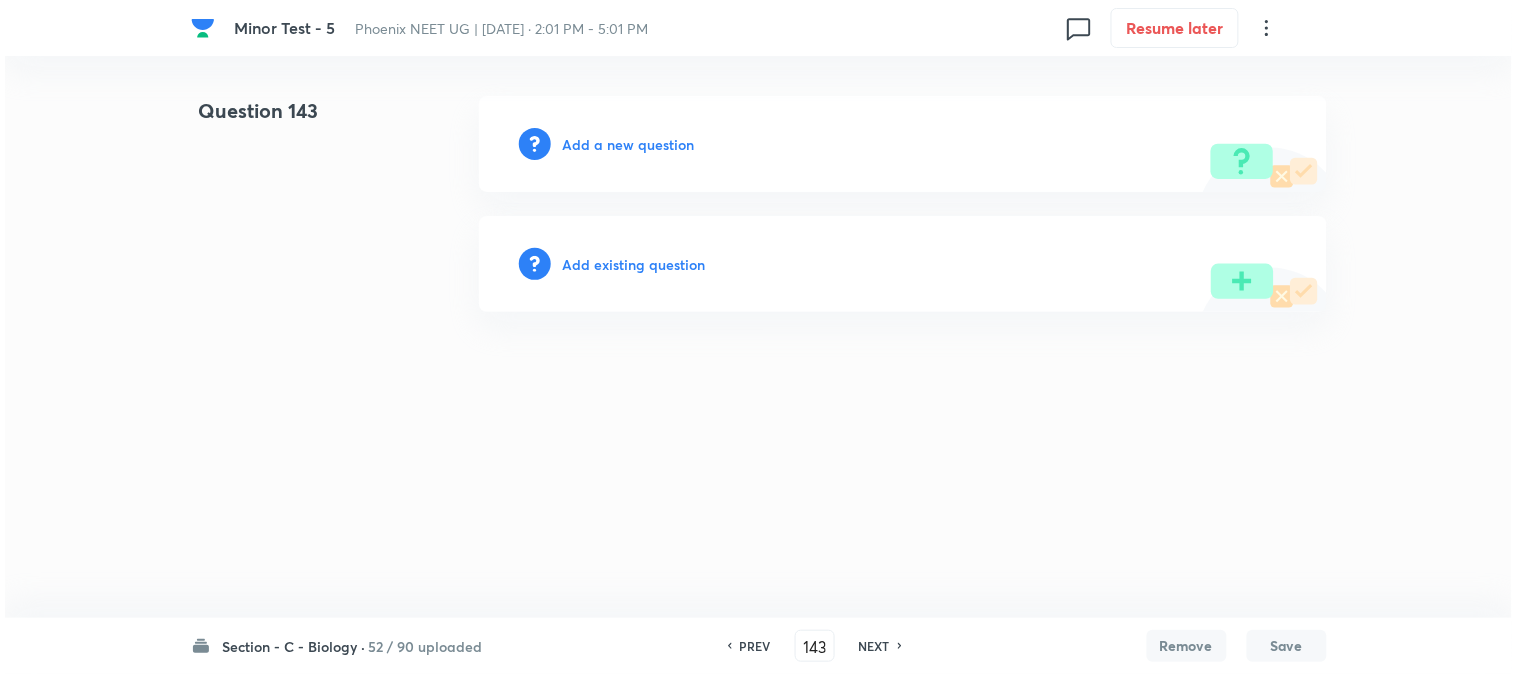 scroll, scrollTop: 0, scrollLeft: 0, axis: both 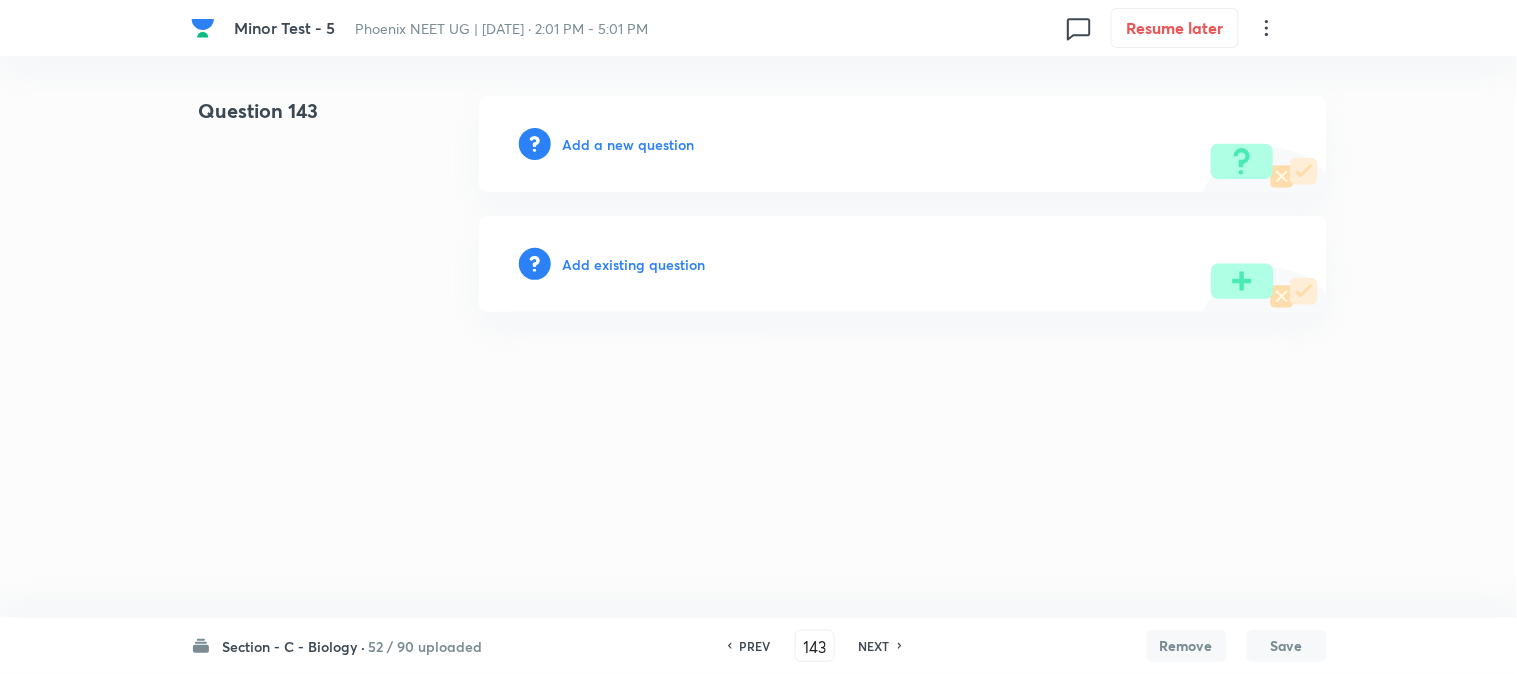 click on "Add a new question" at bounding box center [629, 144] 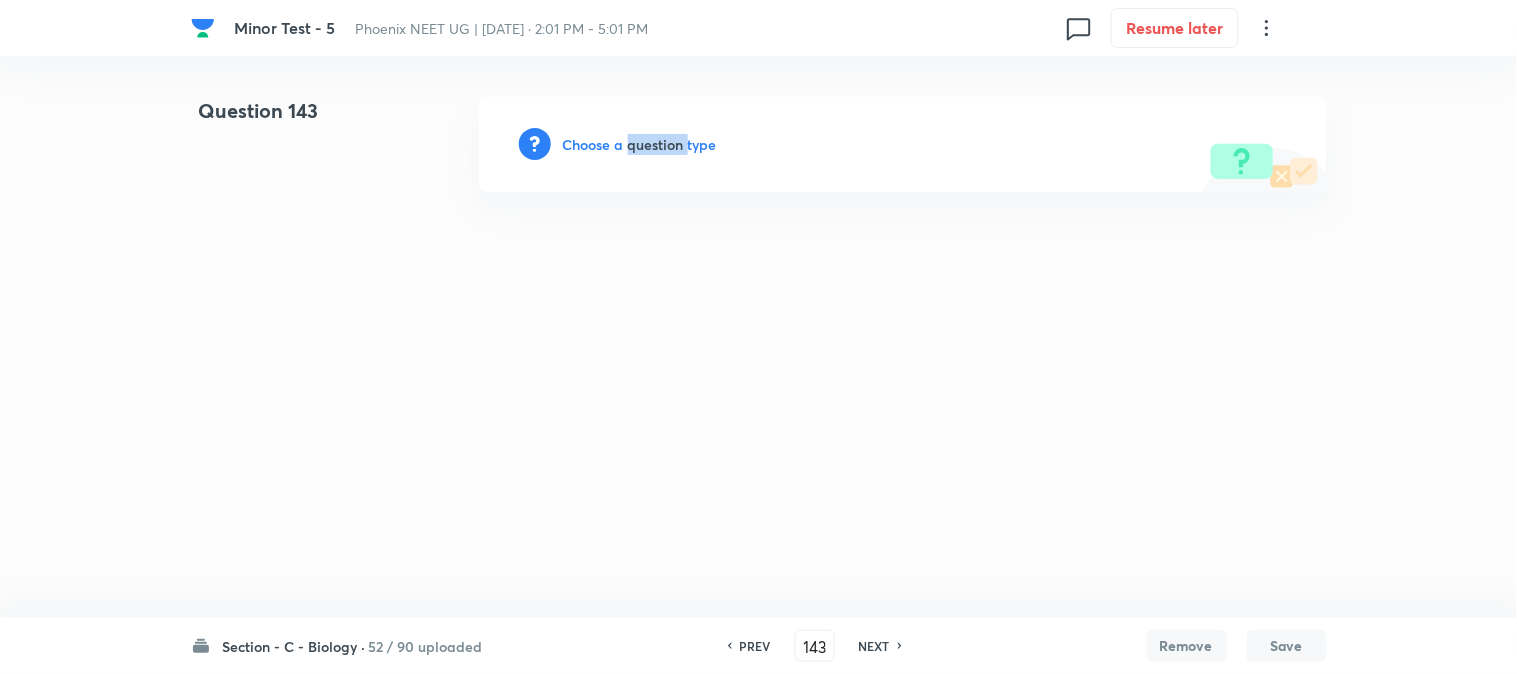 click on "Choose a question type" at bounding box center [640, 144] 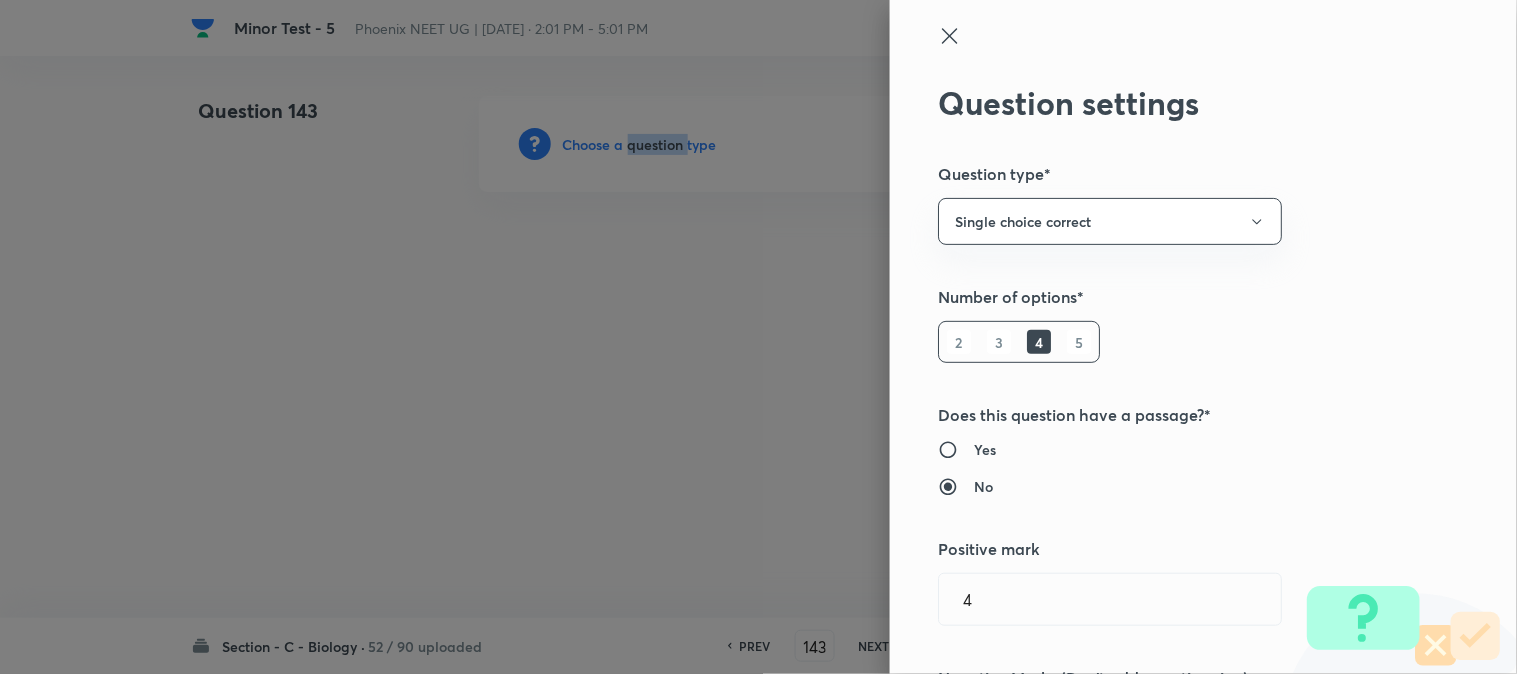 click at bounding box center (758, 337) 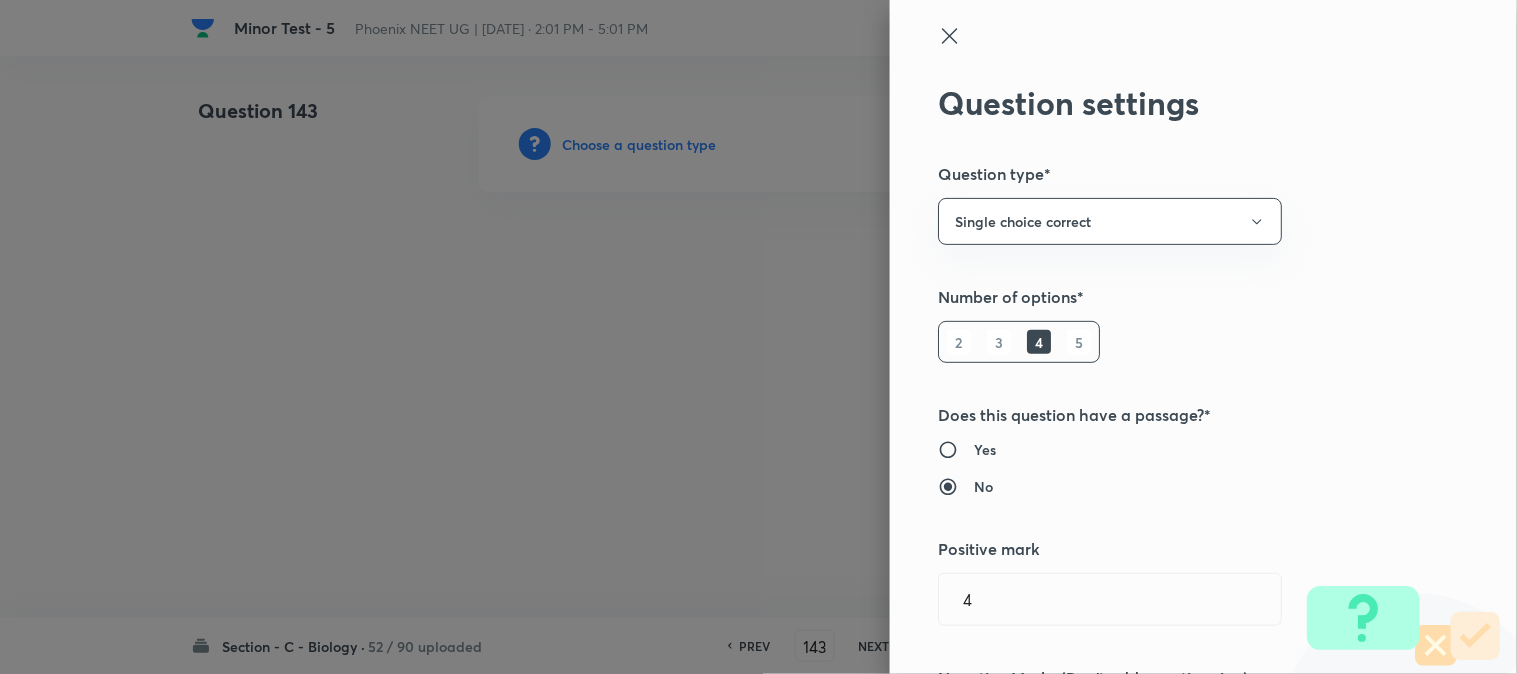 type 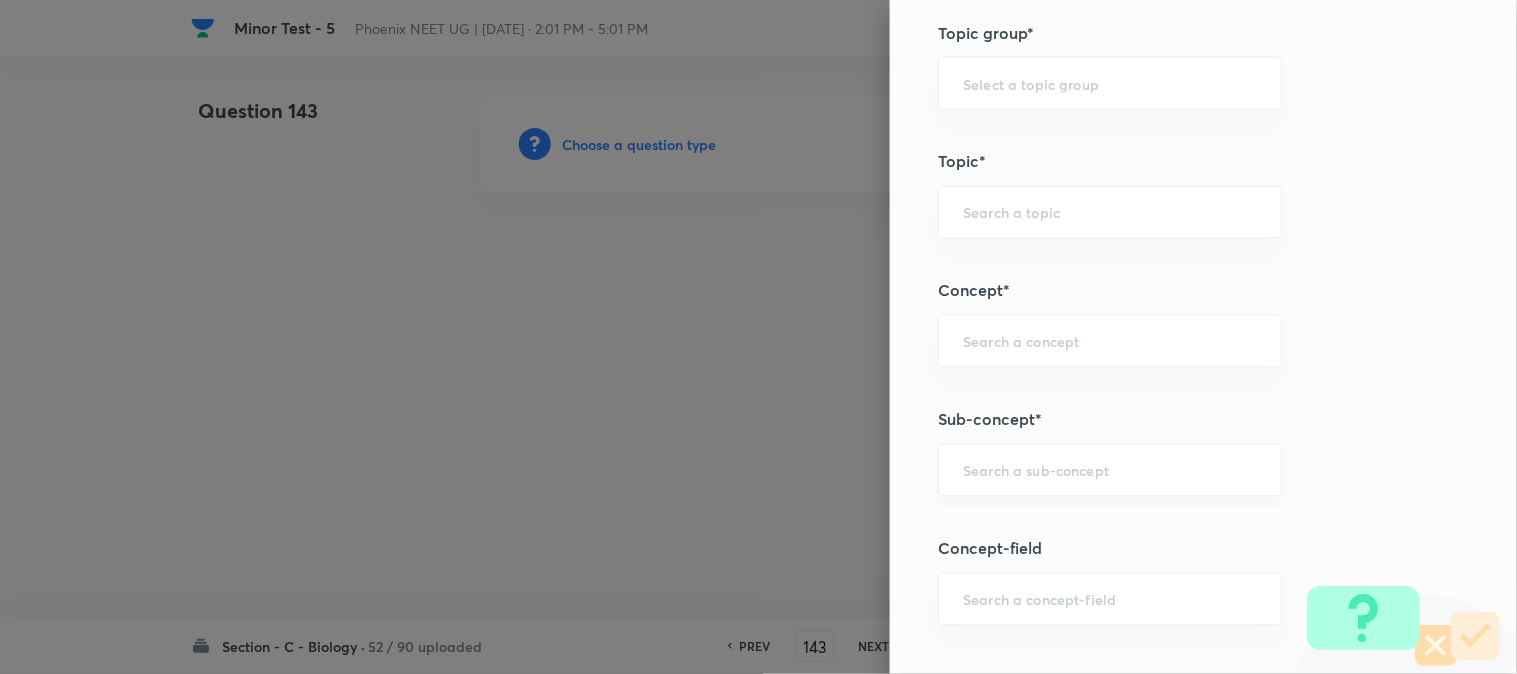 scroll, scrollTop: 1180, scrollLeft: 0, axis: vertical 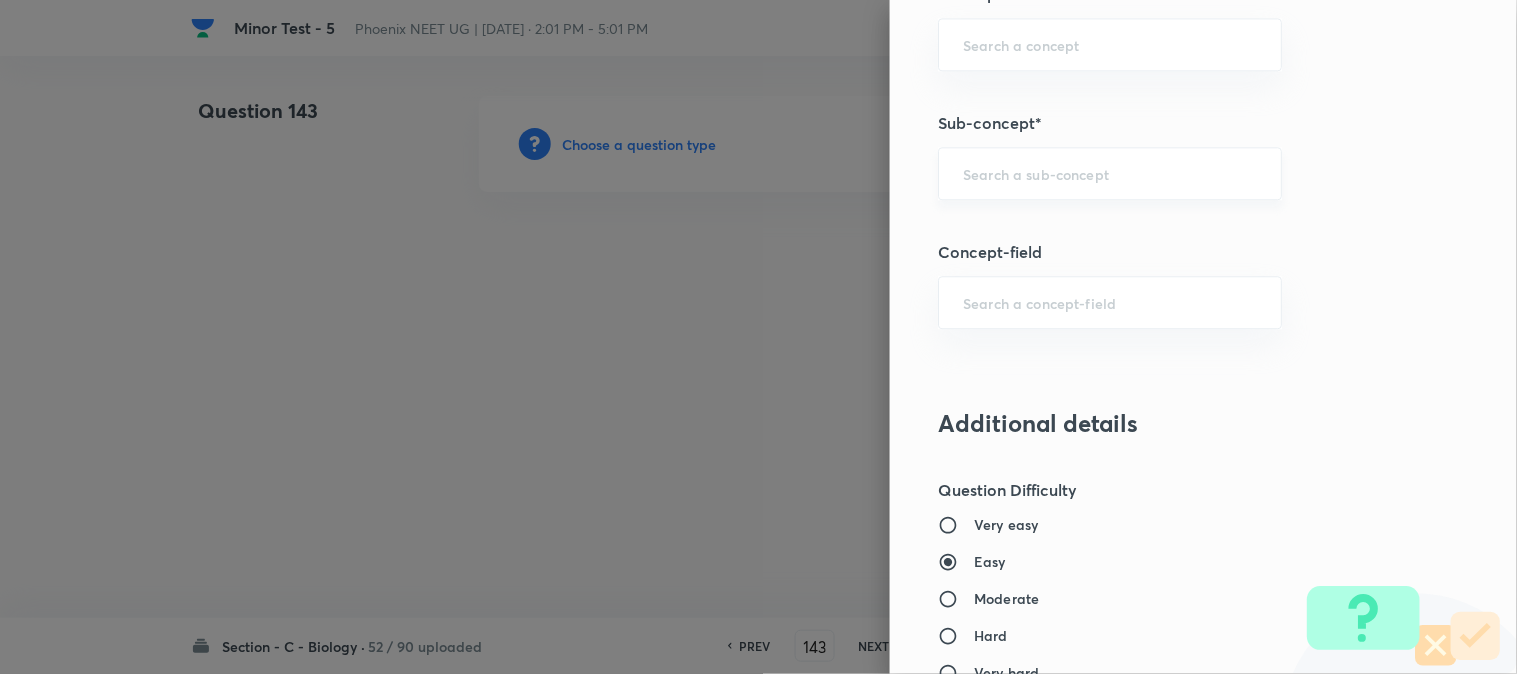 click at bounding box center [1110, 173] 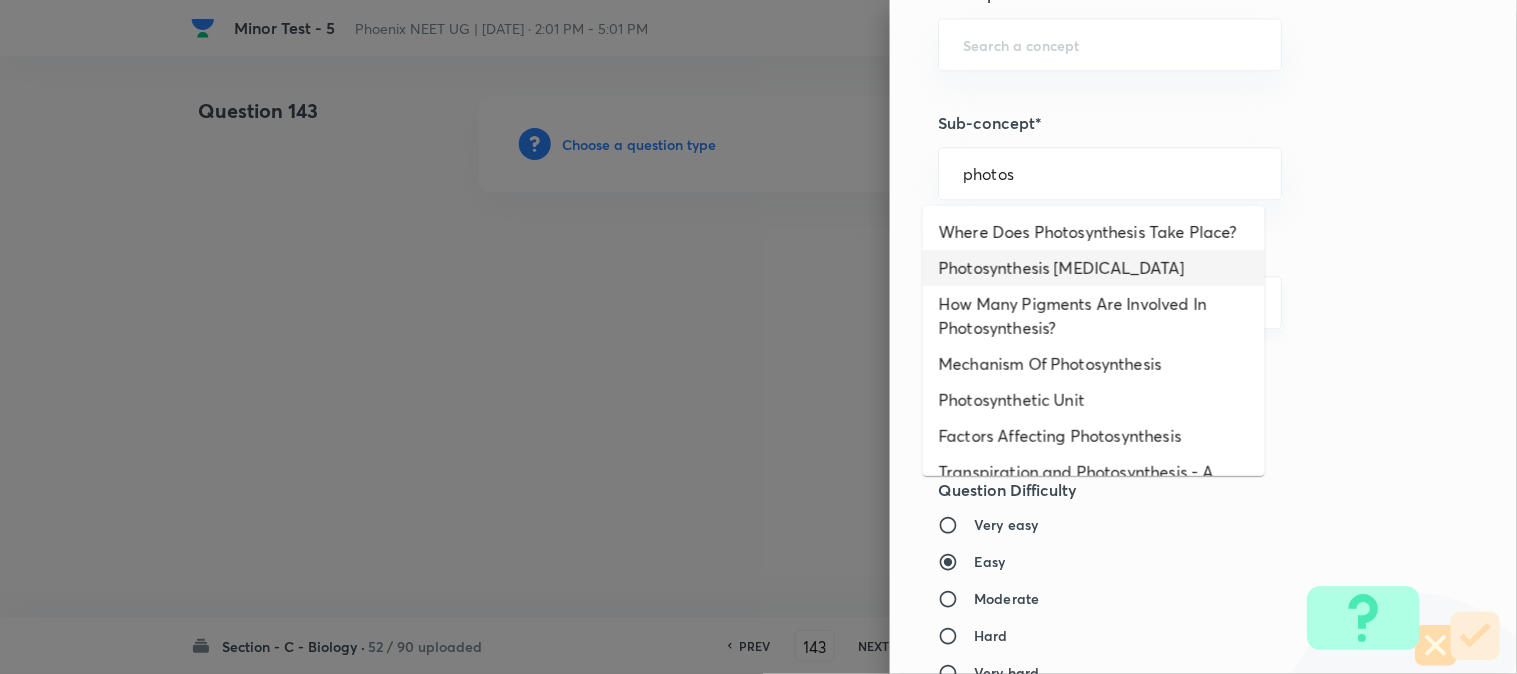 click on "Photosynthesis [MEDICAL_DATA]" at bounding box center (1094, 268) 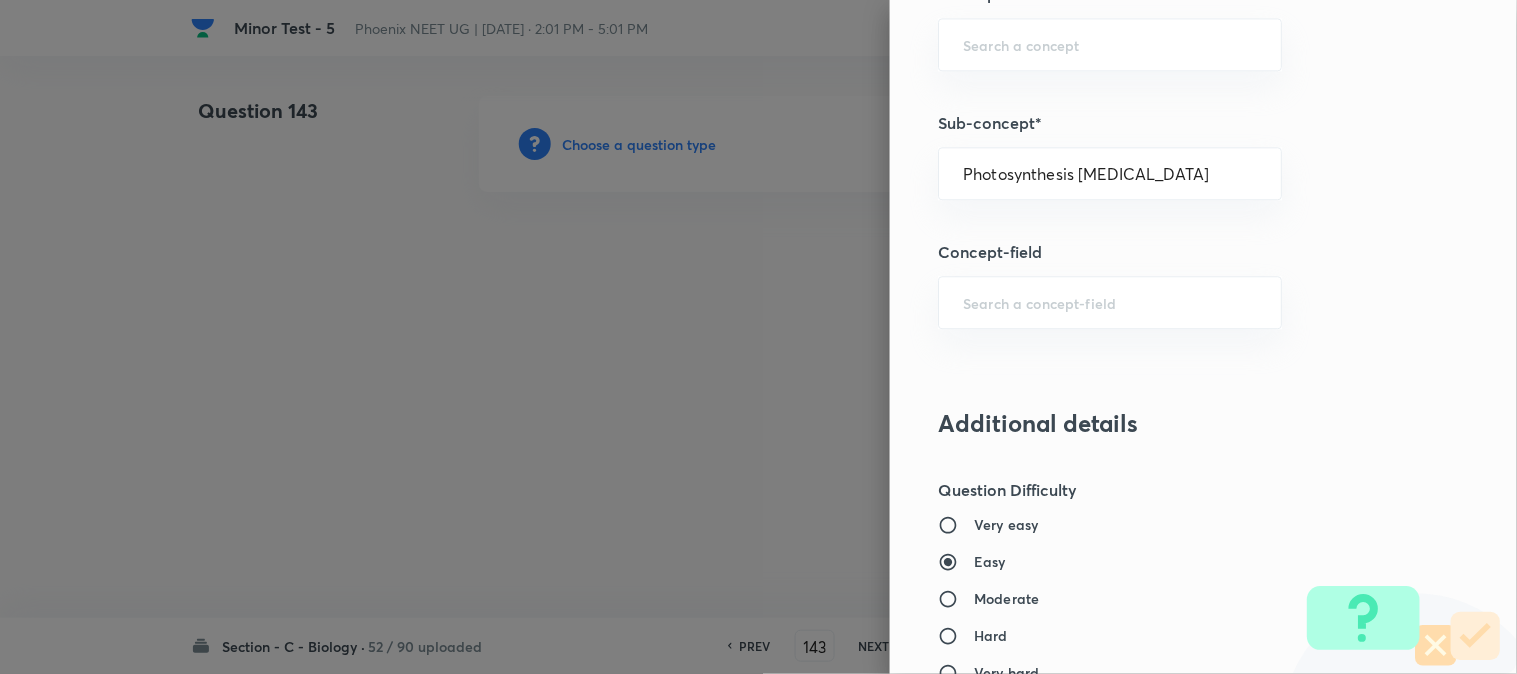 type on "Biology" 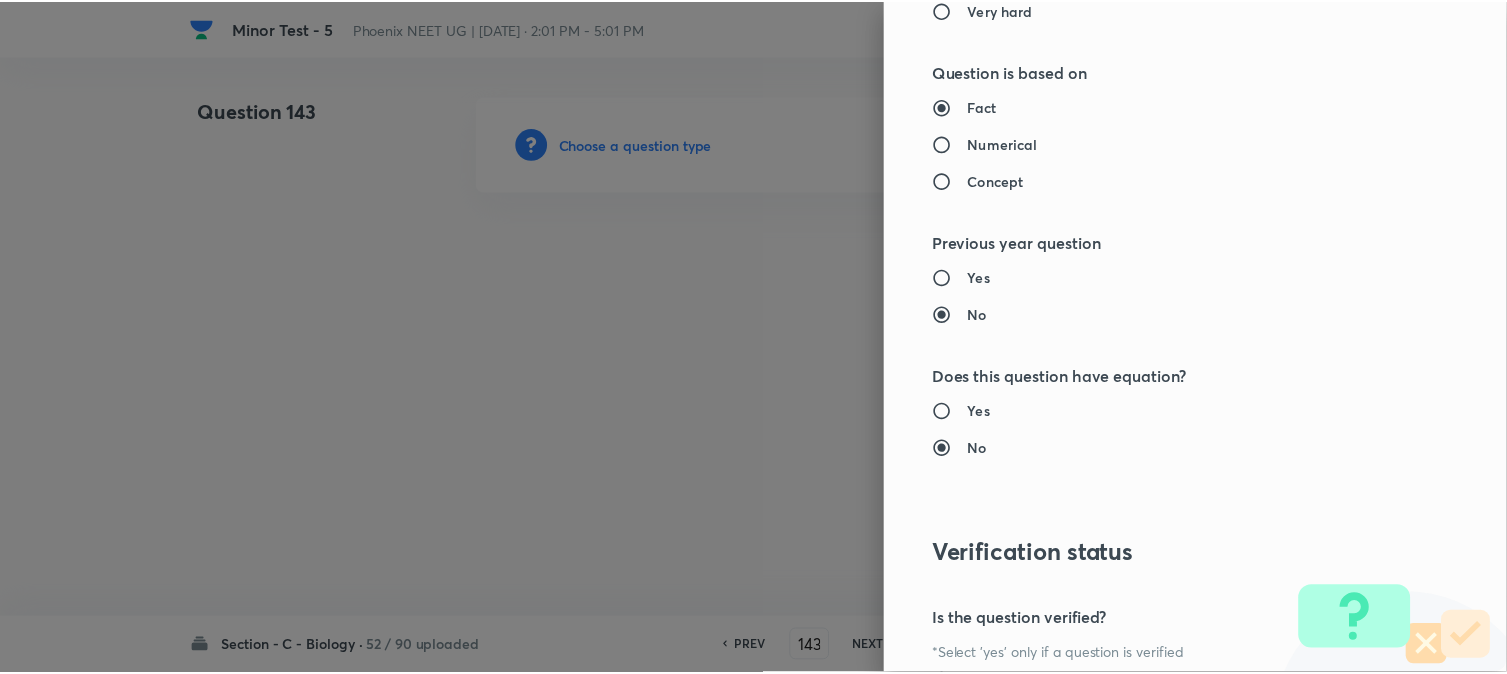 scroll, scrollTop: 2052, scrollLeft: 0, axis: vertical 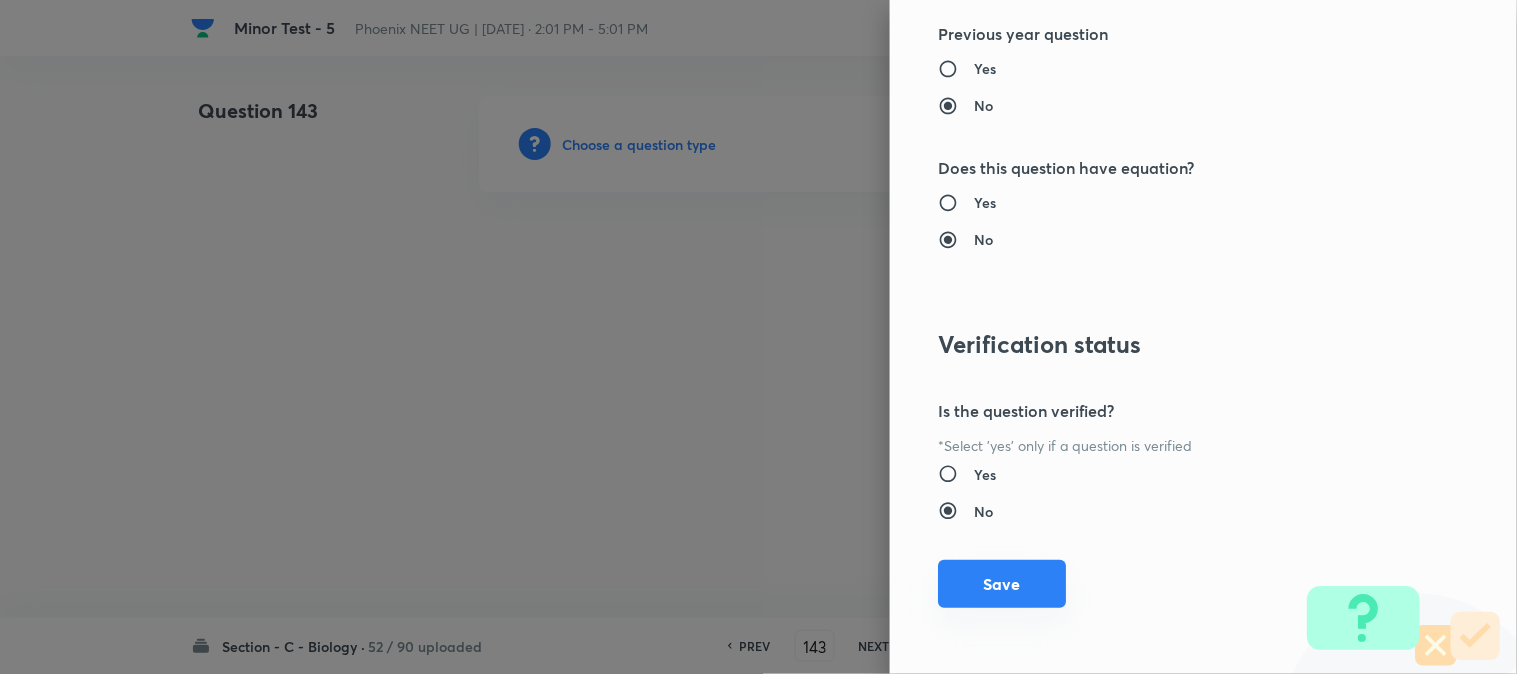 click on "Save" at bounding box center [1002, 584] 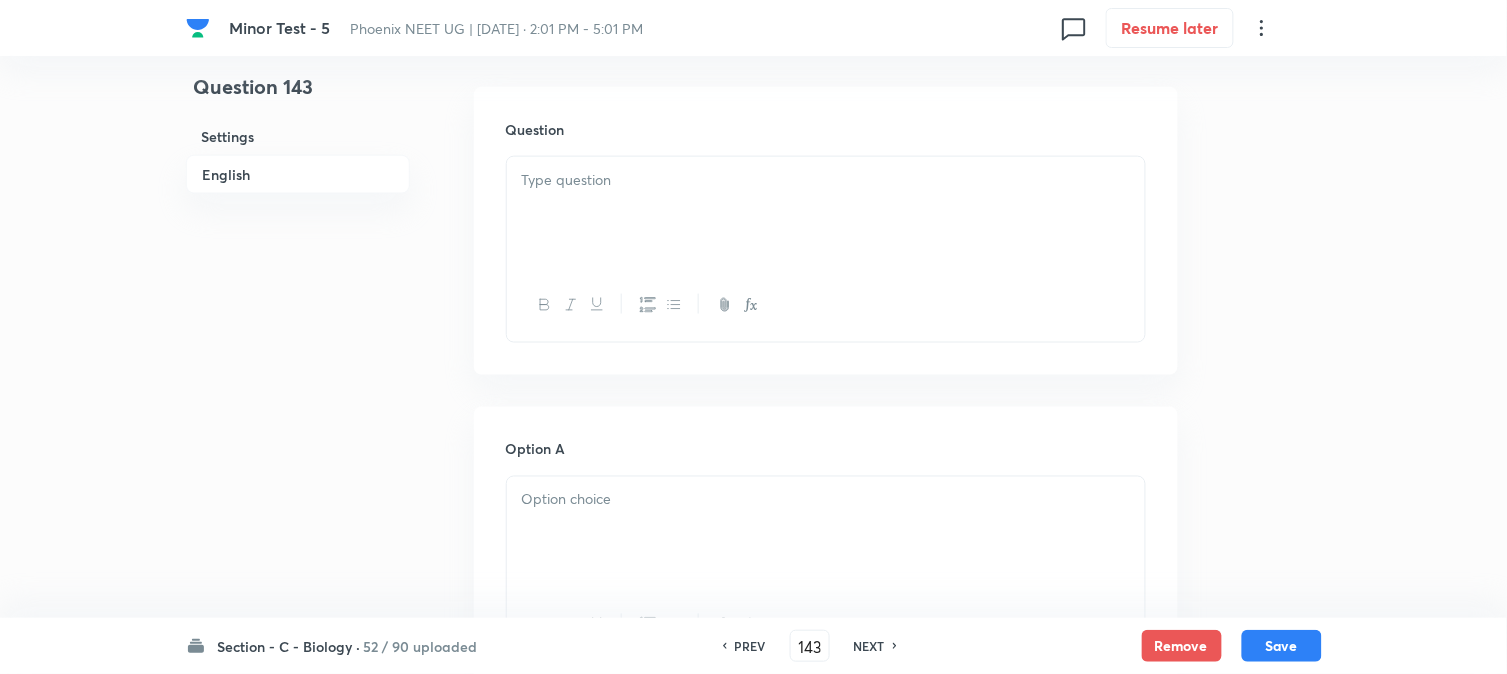 scroll, scrollTop: 590, scrollLeft: 0, axis: vertical 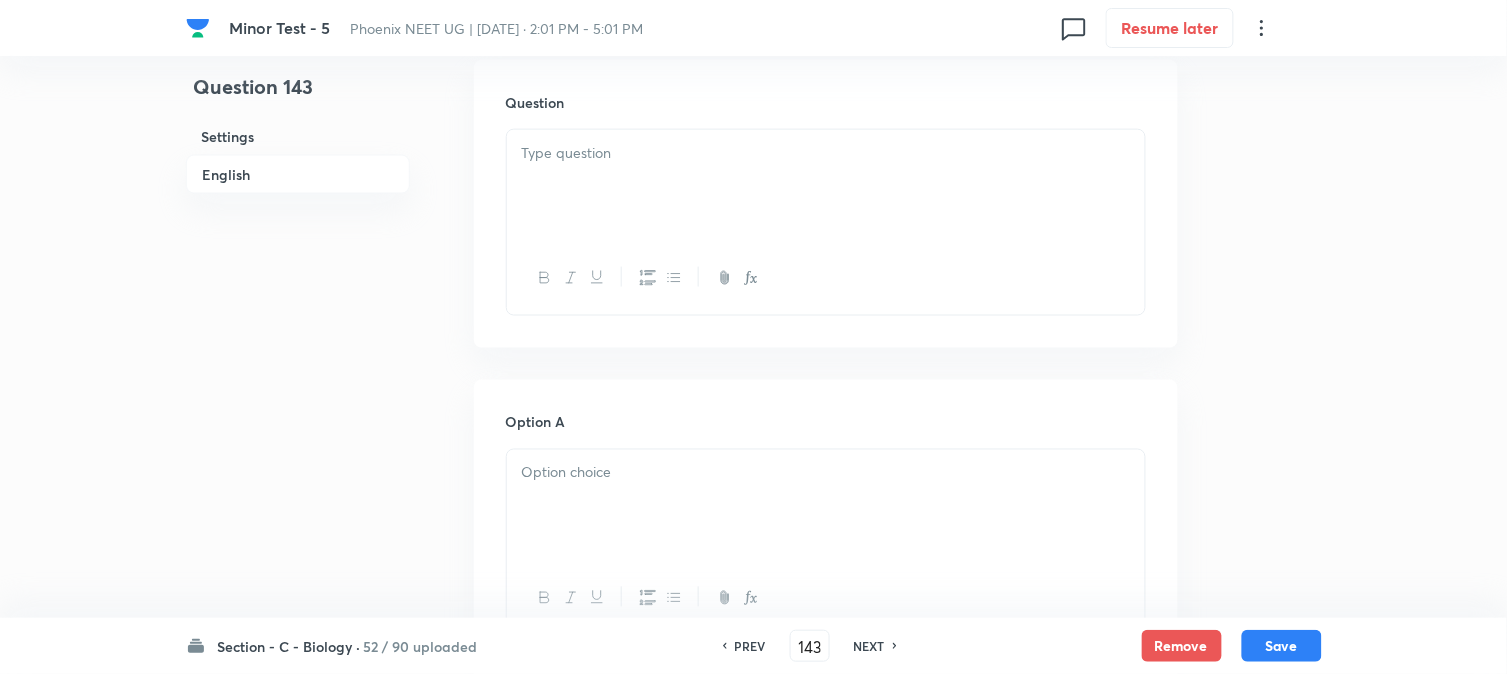 click at bounding box center (826, 186) 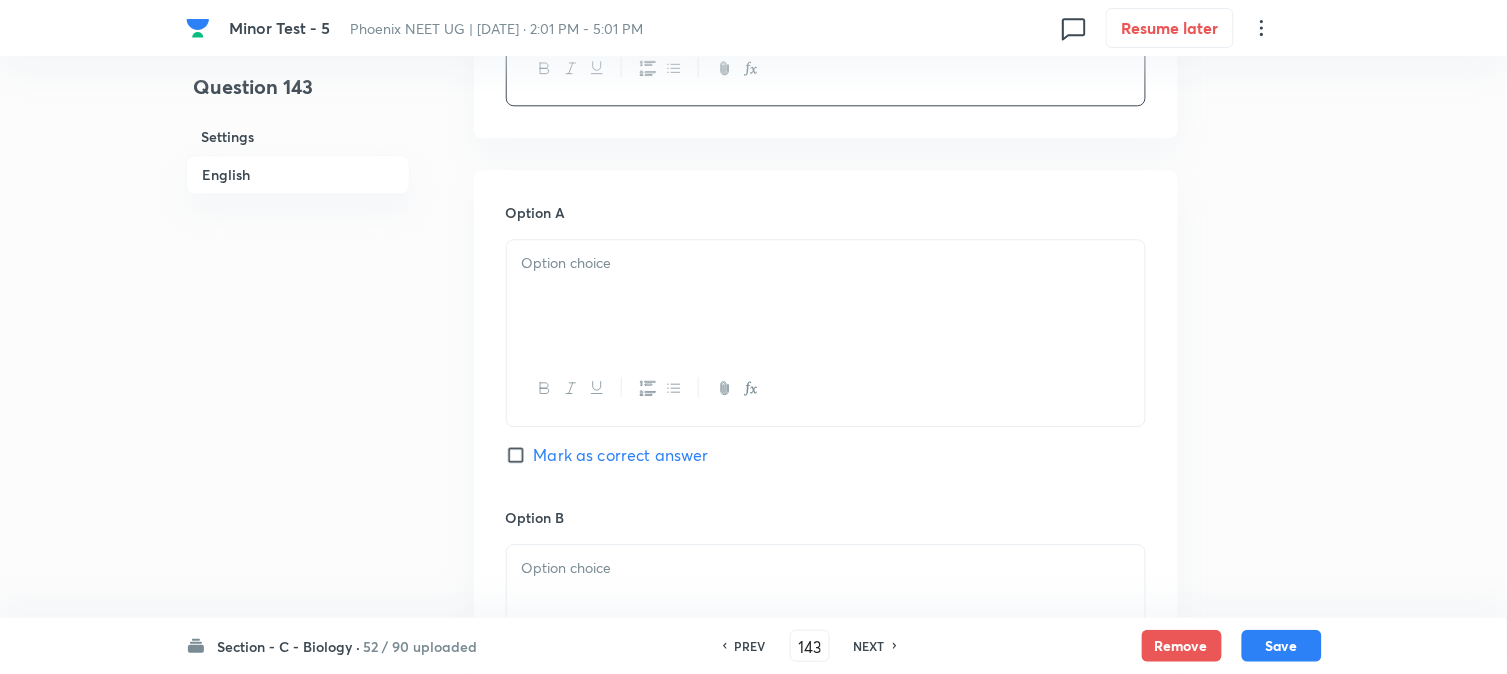 scroll, scrollTop: 1256, scrollLeft: 0, axis: vertical 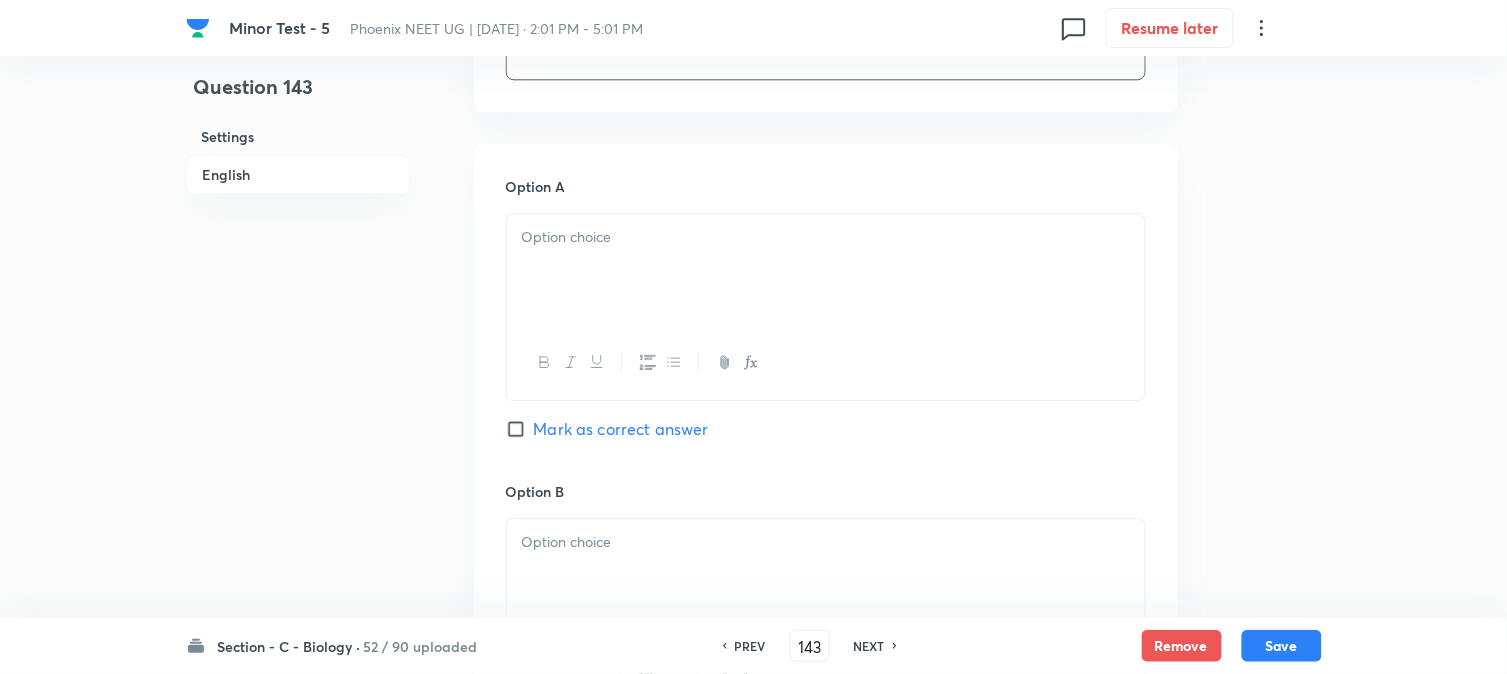 click at bounding box center [826, 270] 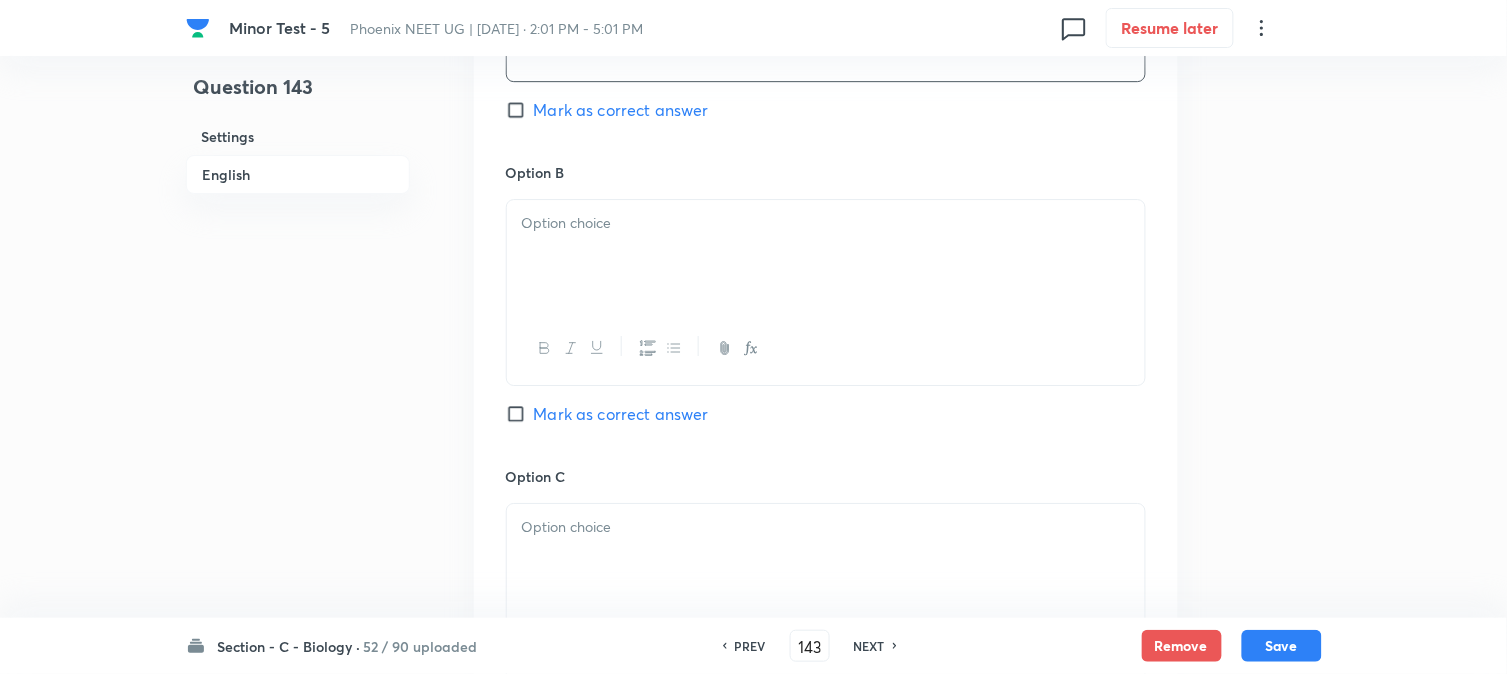 scroll, scrollTop: 1590, scrollLeft: 0, axis: vertical 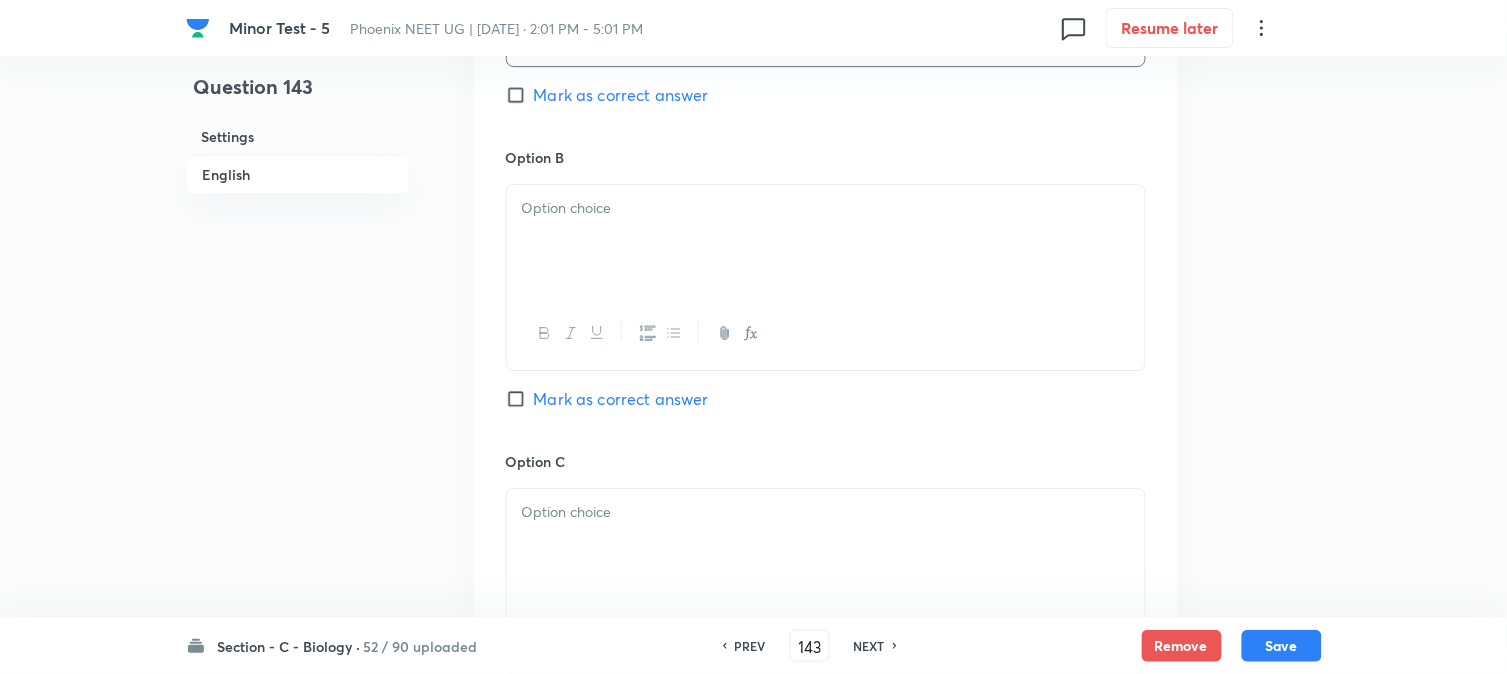 click at bounding box center [826, 241] 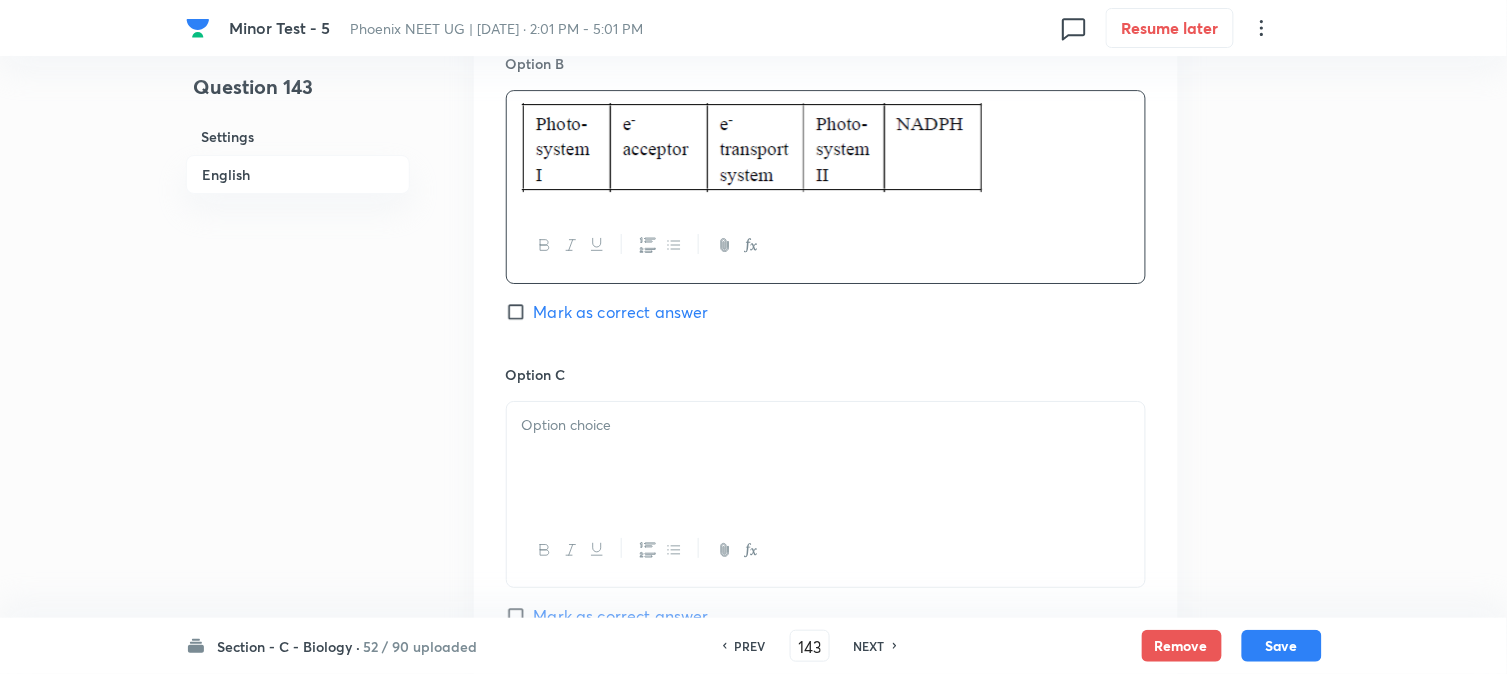 scroll, scrollTop: 1812, scrollLeft: 0, axis: vertical 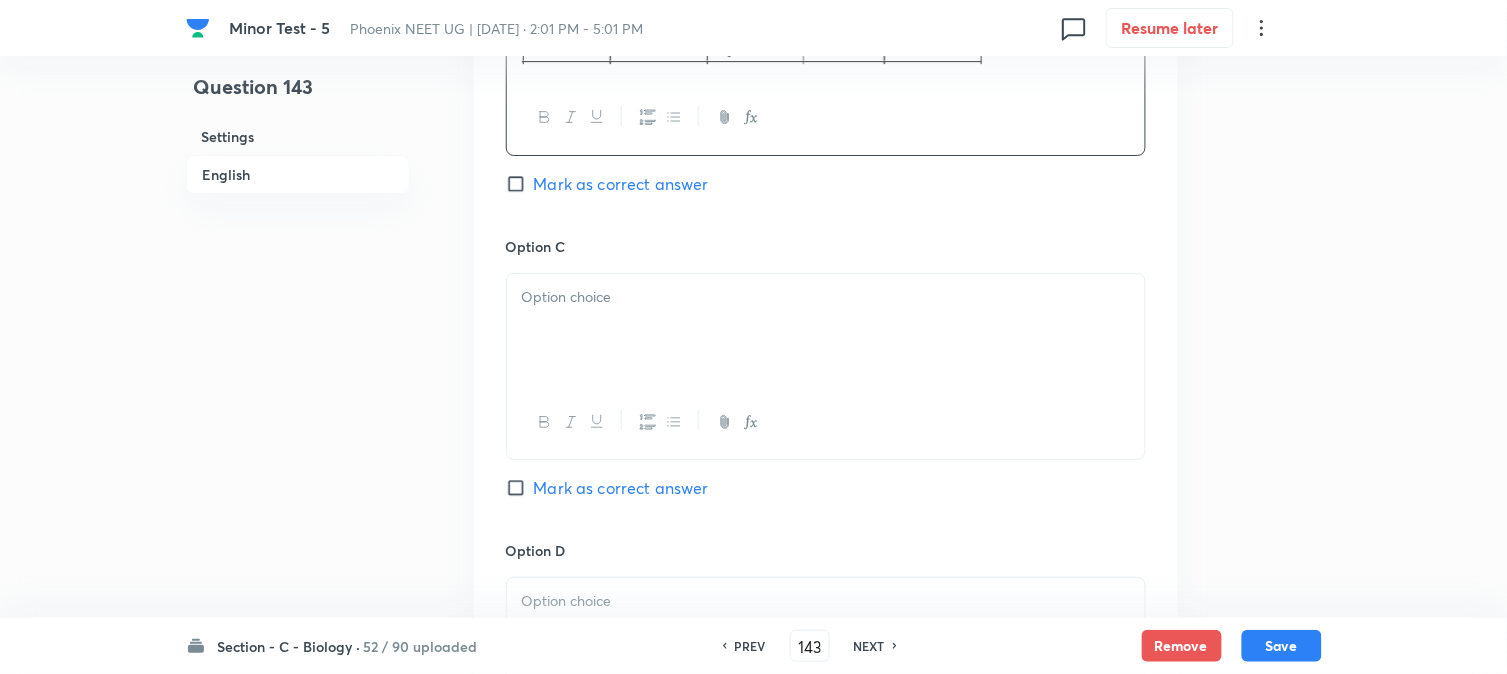 click at bounding box center [826, 330] 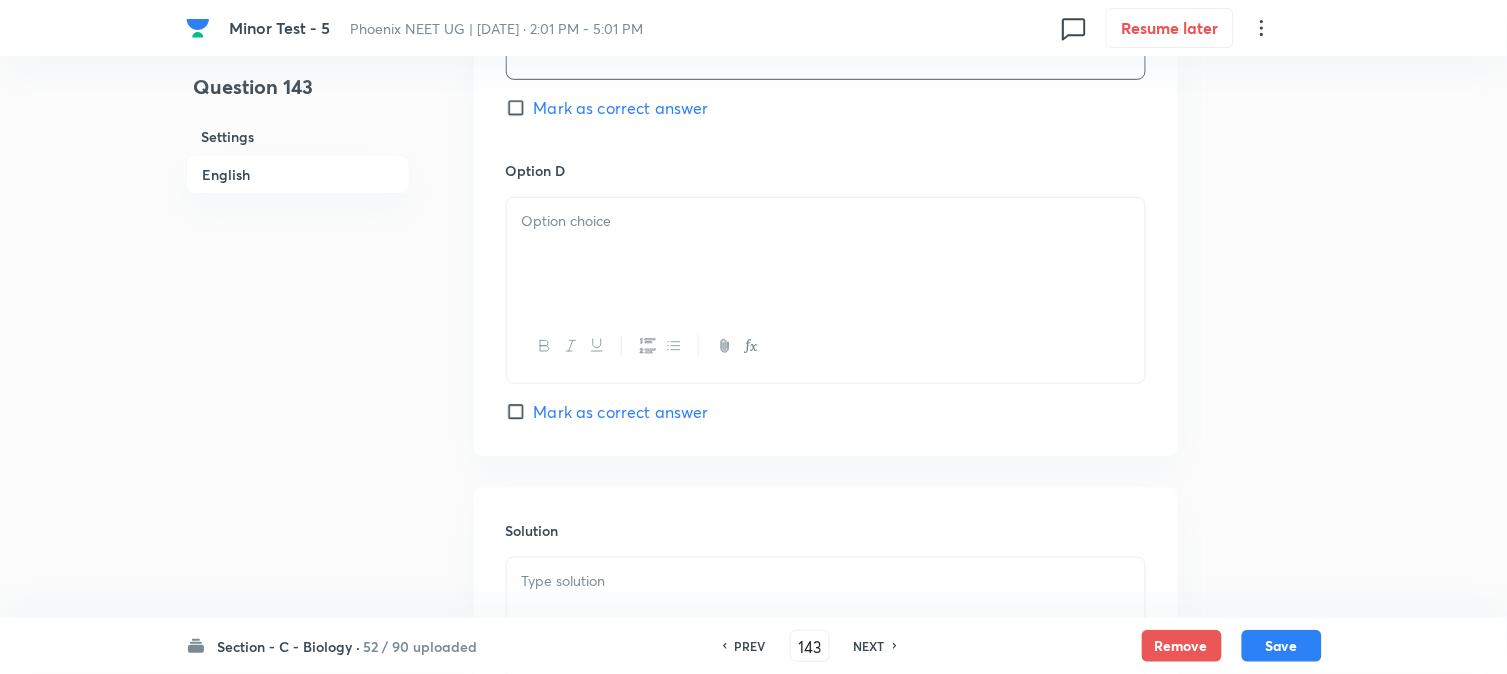 scroll, scrollTop: 2256, scrollLeft: 0, axis: vertical 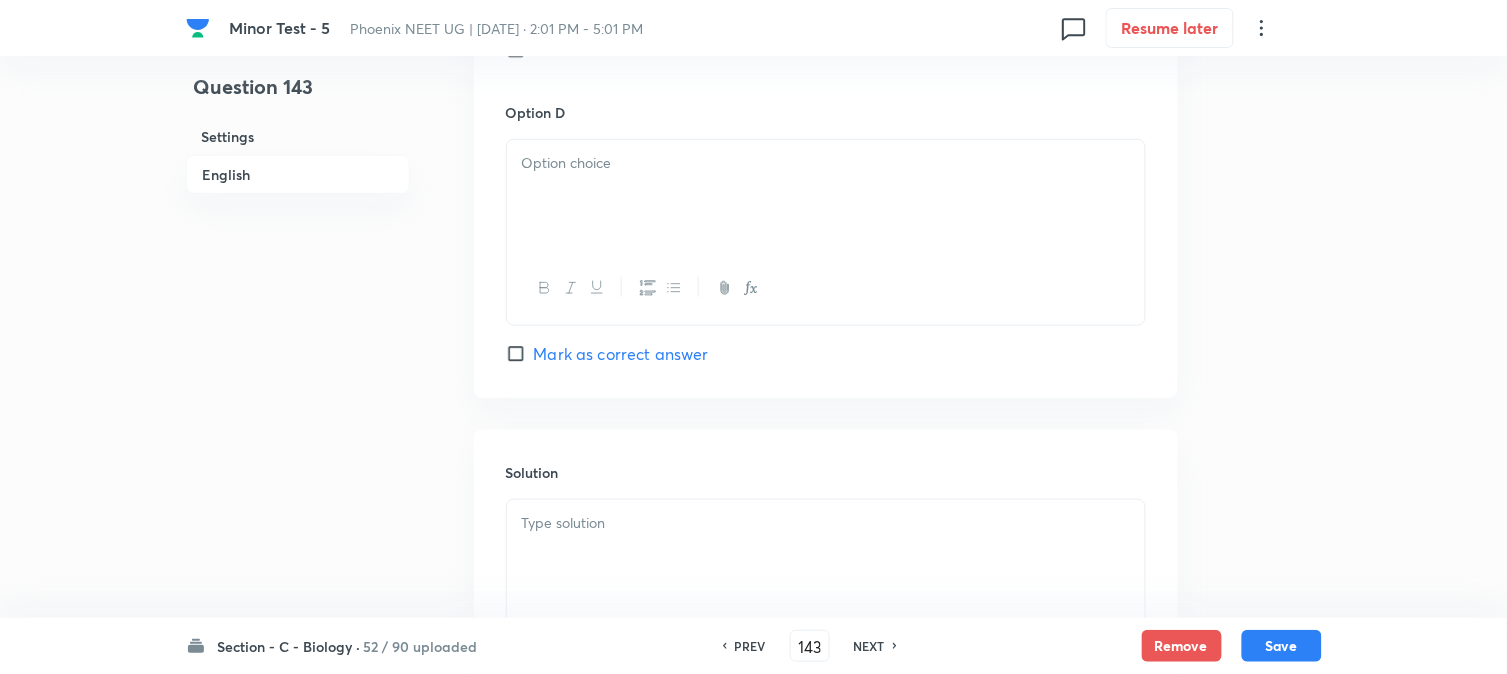 click on "Option A [PERSON_NAME] as correct answer Option B Mark as correct answer Option C Mark as correct answer Option D [PERSON_NAME] as correct answer" at bounding box center (826, -229) 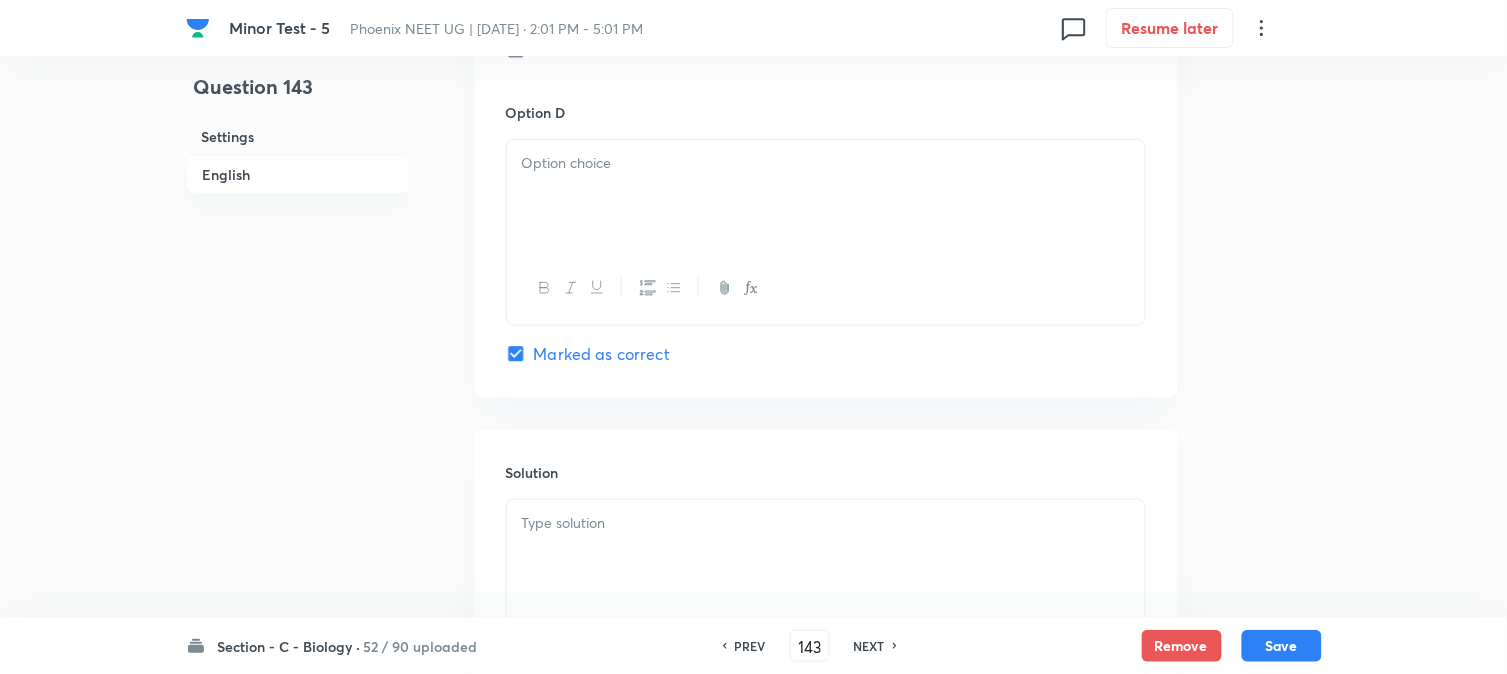 click at bounding box center (826, 196) 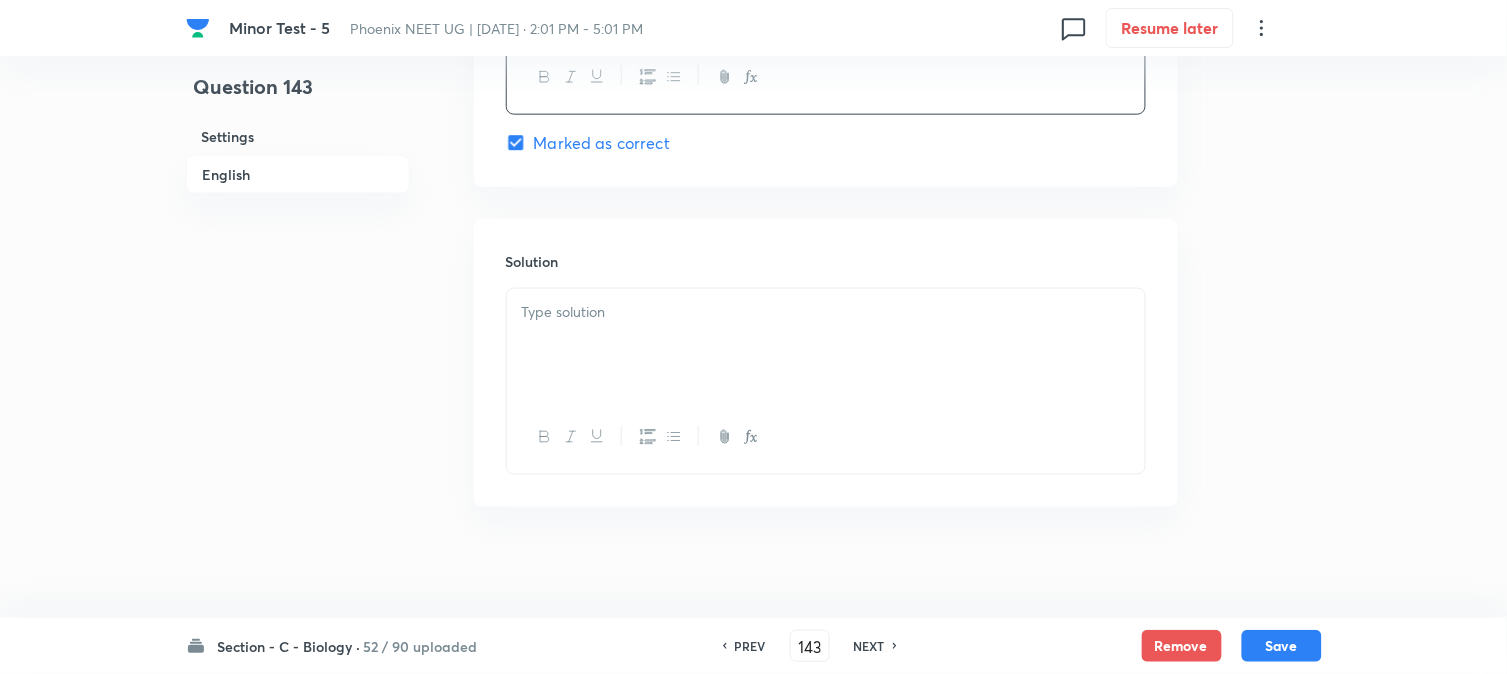 scroll, scrollTop: 2478, scrollLeft: 0, axis: vertical 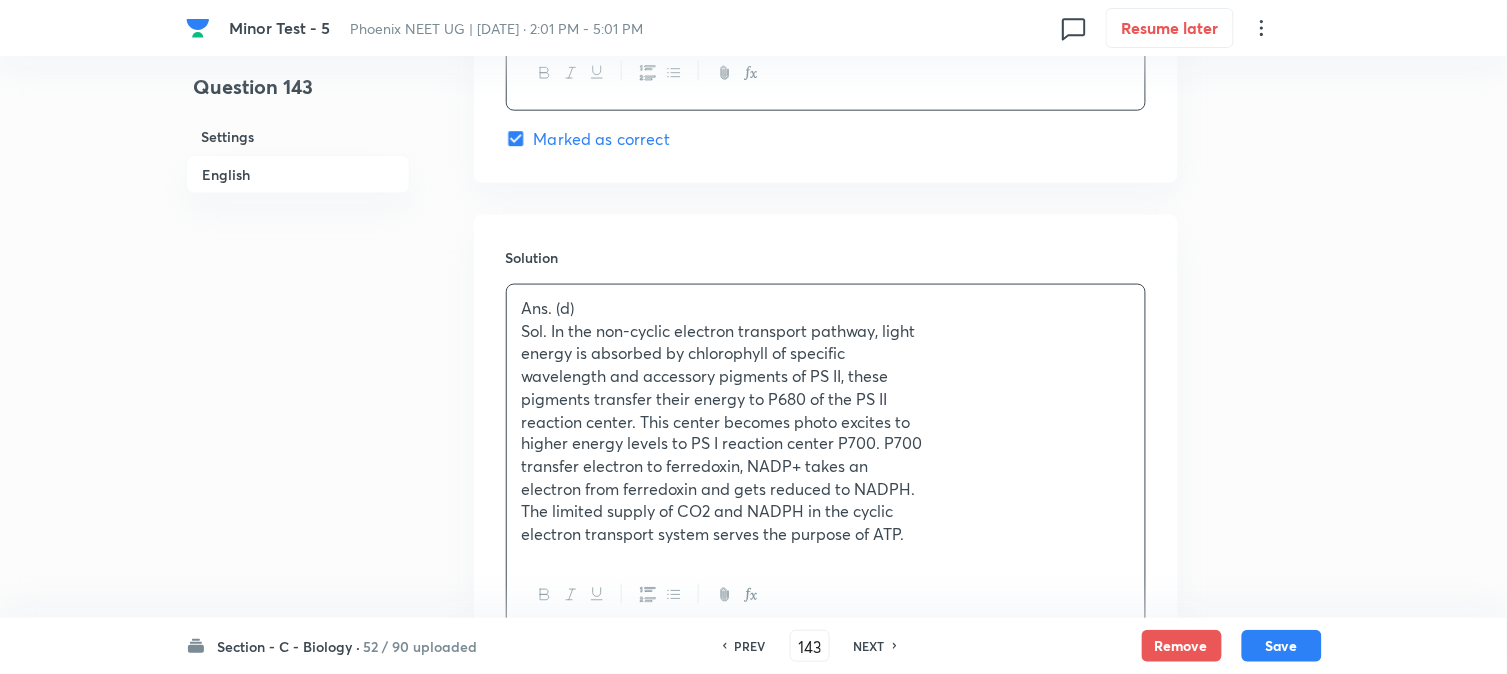 click on "Ans. (d) Sol. In the non-cyclic electron transport pathway, light energy is absorbed by chlorophyll of specific wavelength and accessory pigments of PS II, these pigments transfer their energy to P680 of the PS II reaction center. This center becomes photo excites to higher energy levels to PS I reaction center P700. P700 transfer electron to ferredoxin, NADP+ takes an electron from ferredoxin and gets reduced to NADPH. The limited supply of CO2 and NADPH in the cyclic electron transport system serves the purpose of ATP." at bounding box center (826, 422) 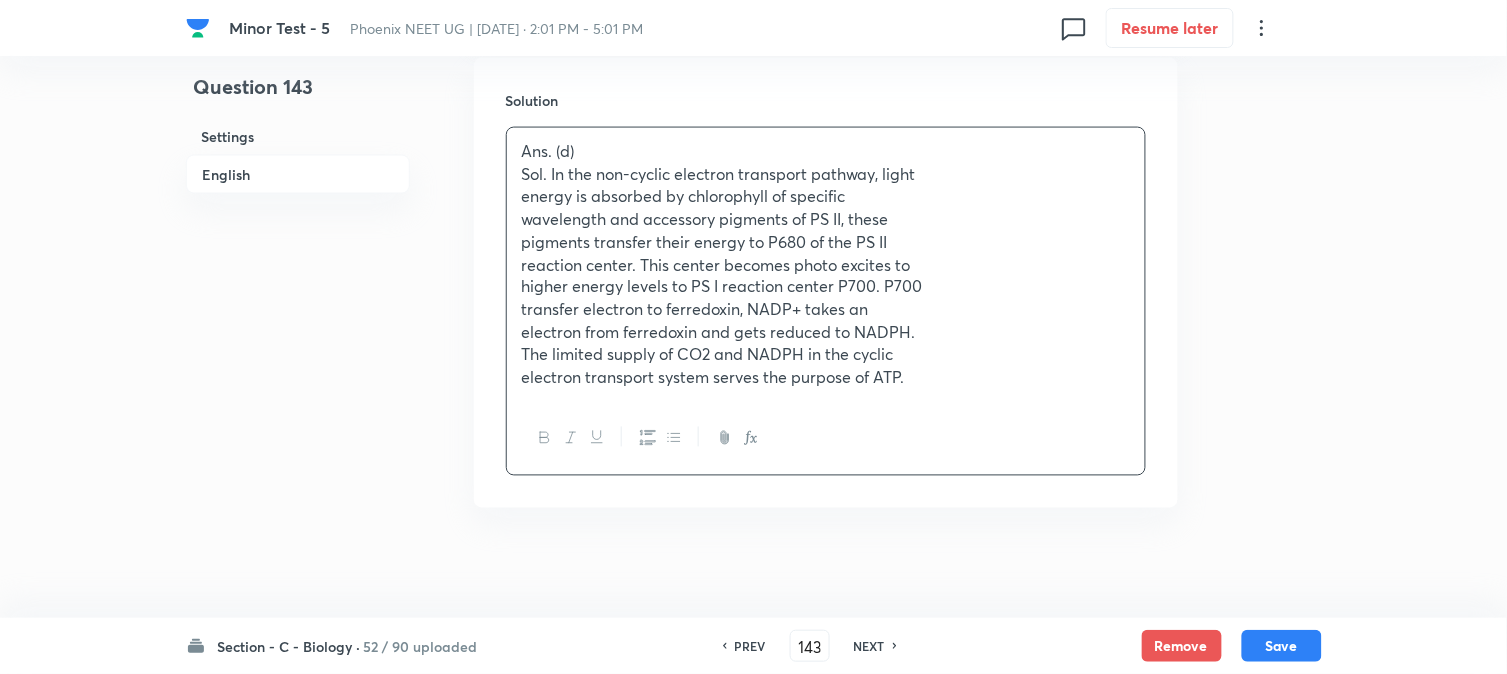 scroll, scrollTop: 2650, scrollLeft: 0, axis: vertical 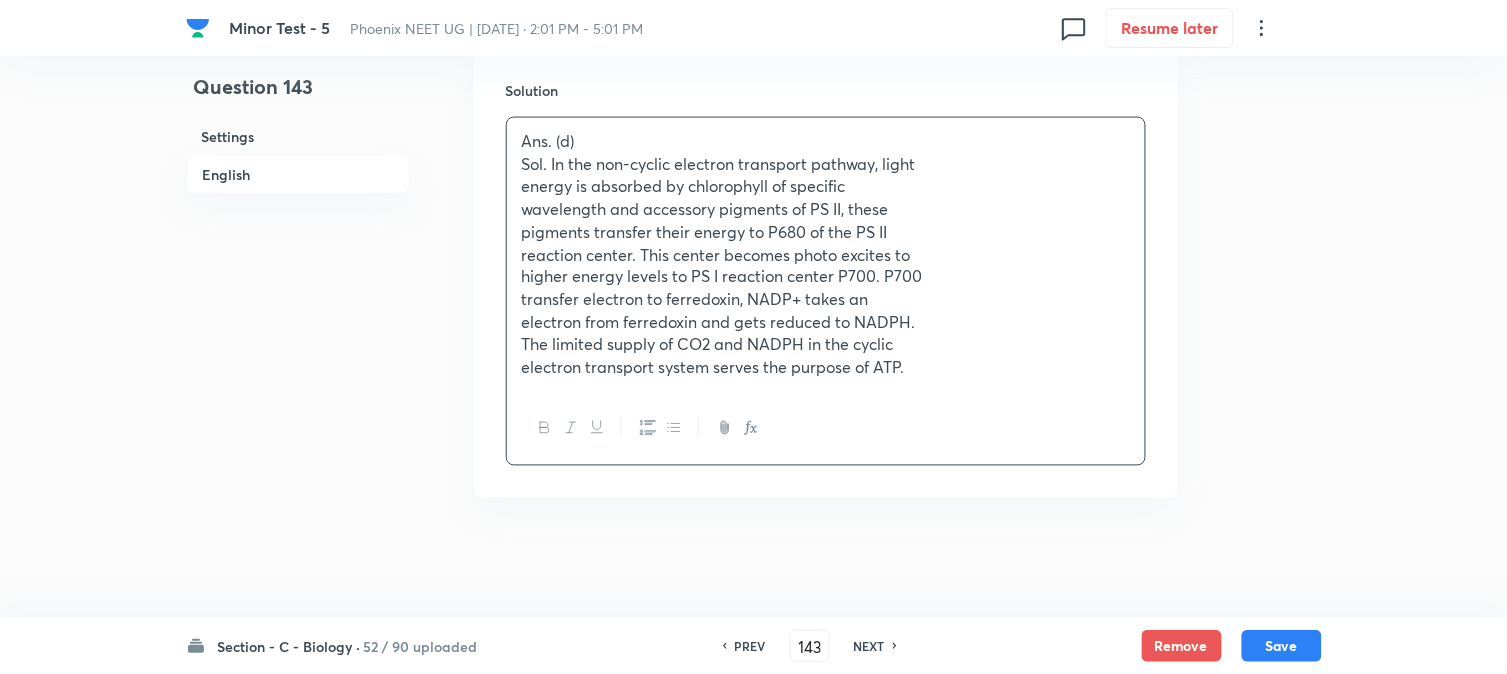 click on "electron transport system serves the purpose of ATP." at bounding box center (826, 368) 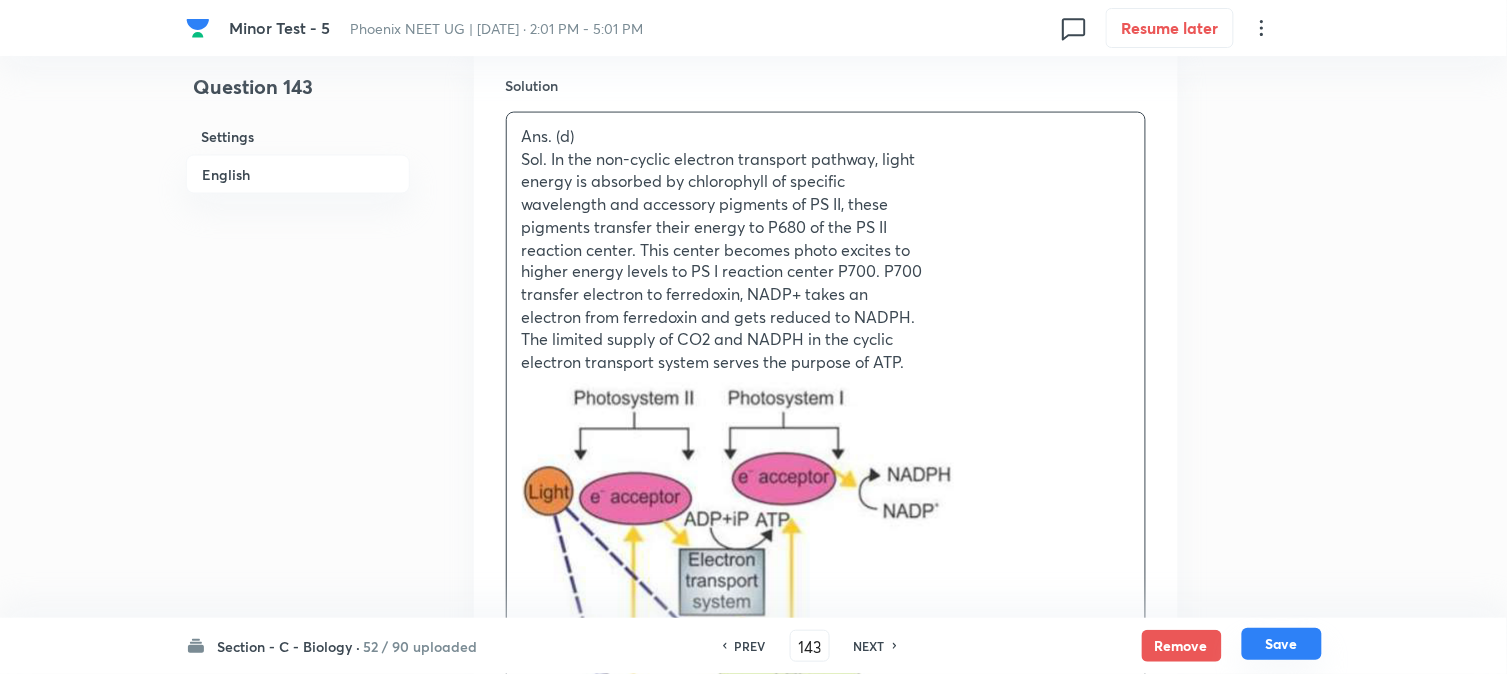 click on "Save" at bounding box center (1282, 644) 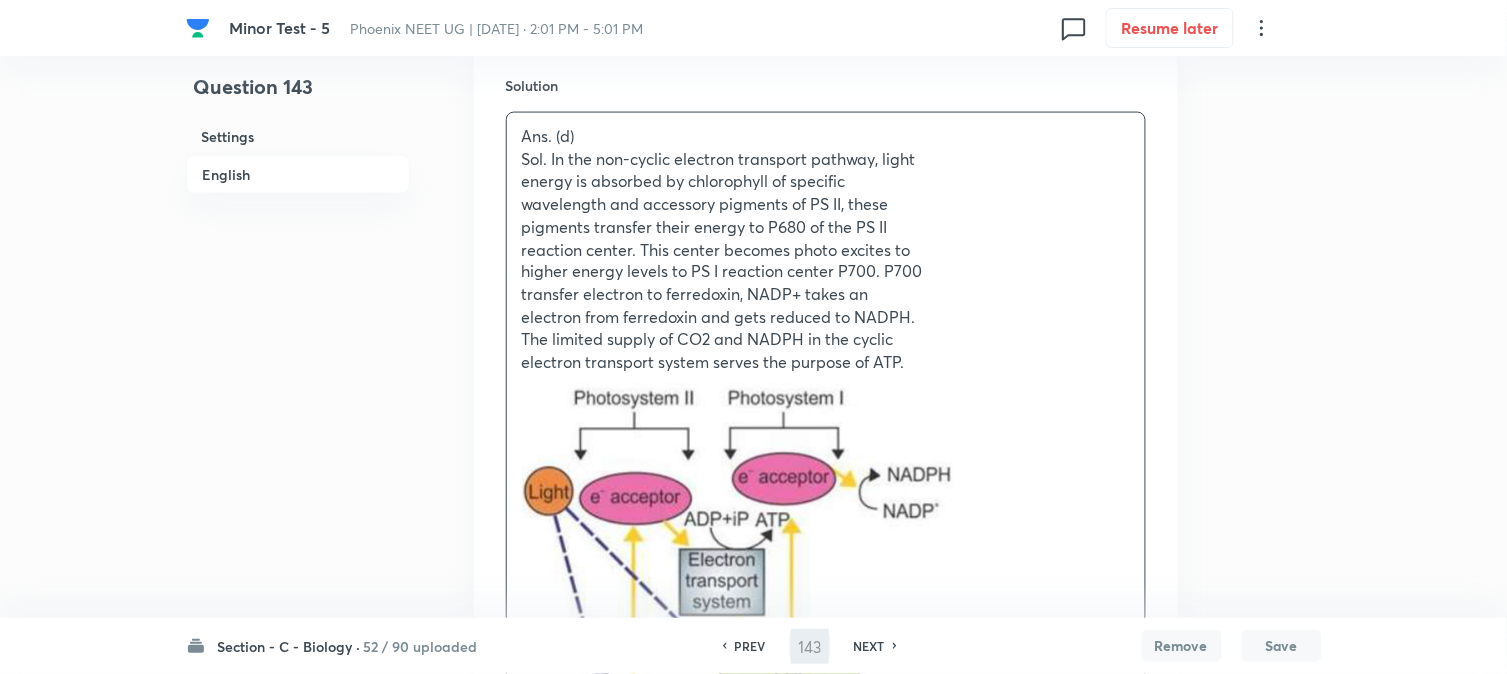 type on "144" 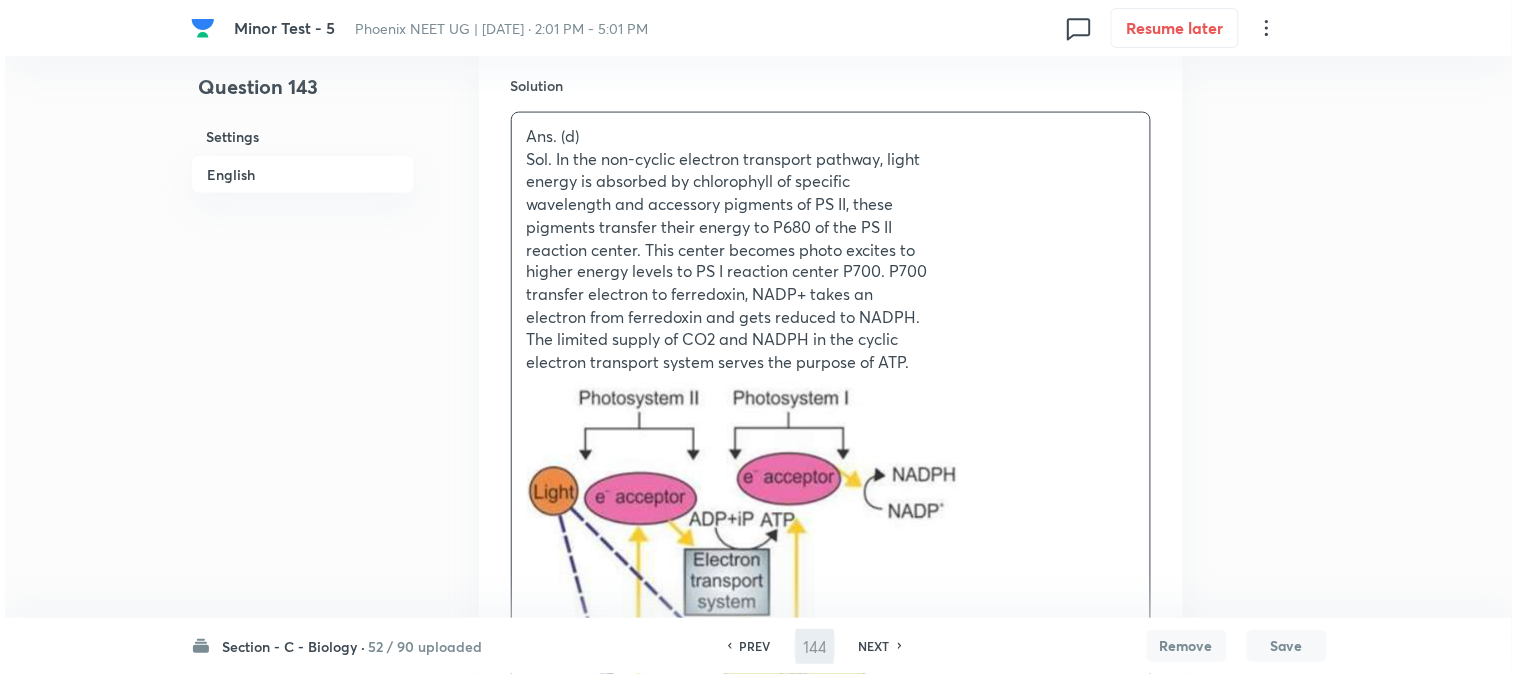 scroll, scrollTop: 0, scrollLeft: 0, axis: both 